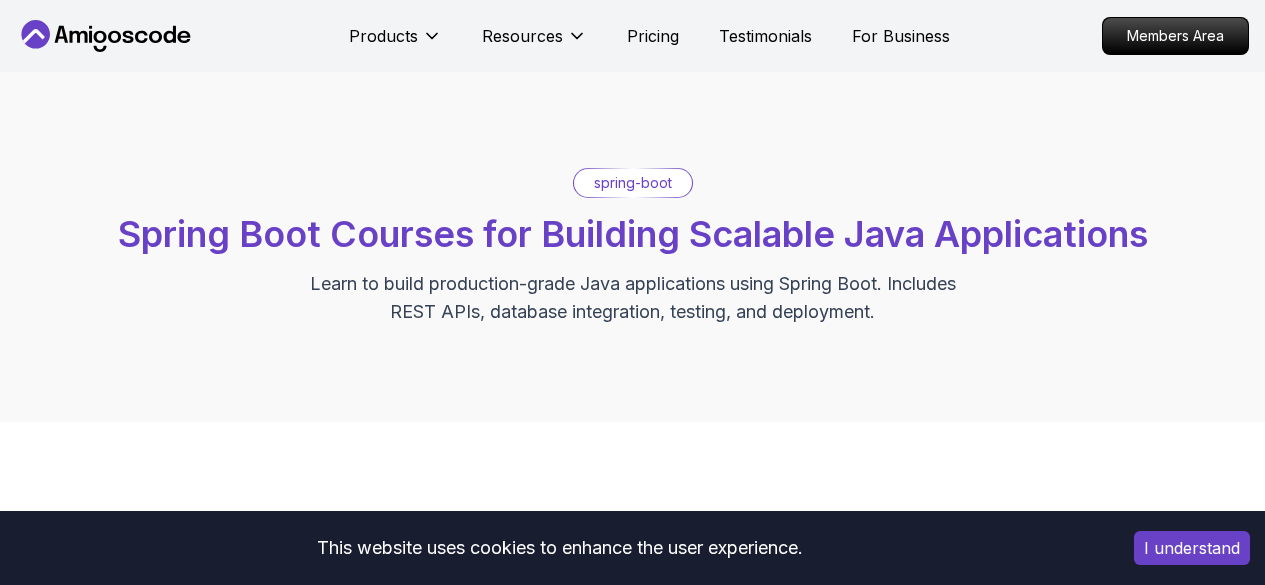 scroll, scrollTop: 0, scrollLeft: 0, axis: both 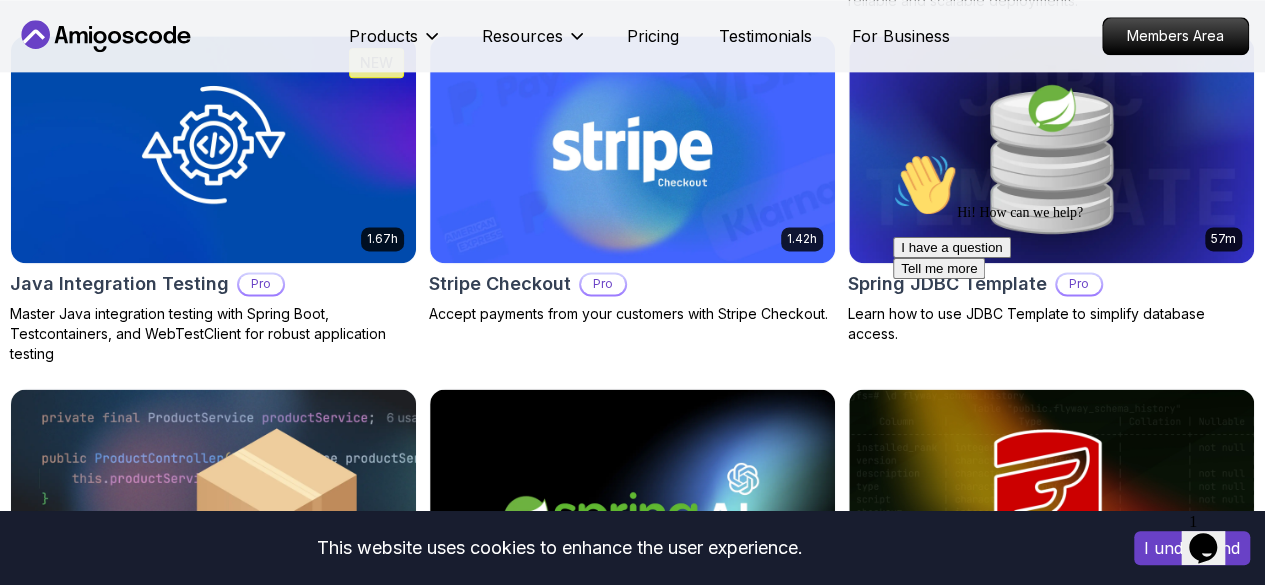 click at bounding box center [893, 153] 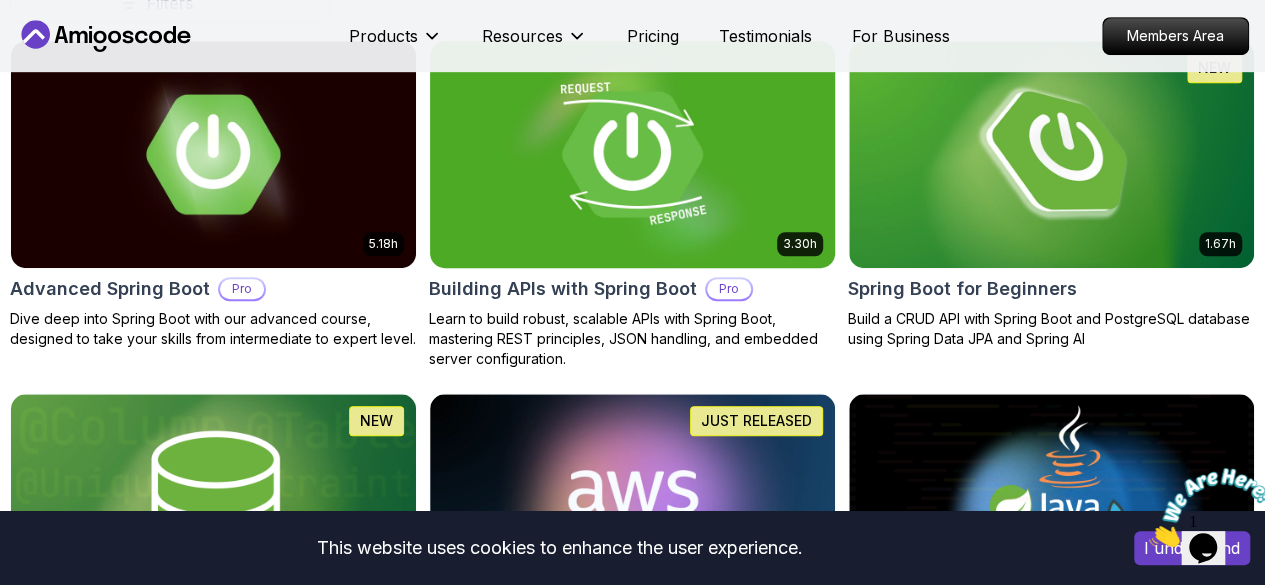 scroll, scrollTop: 592, scrollLeft: 0, axis: vertical 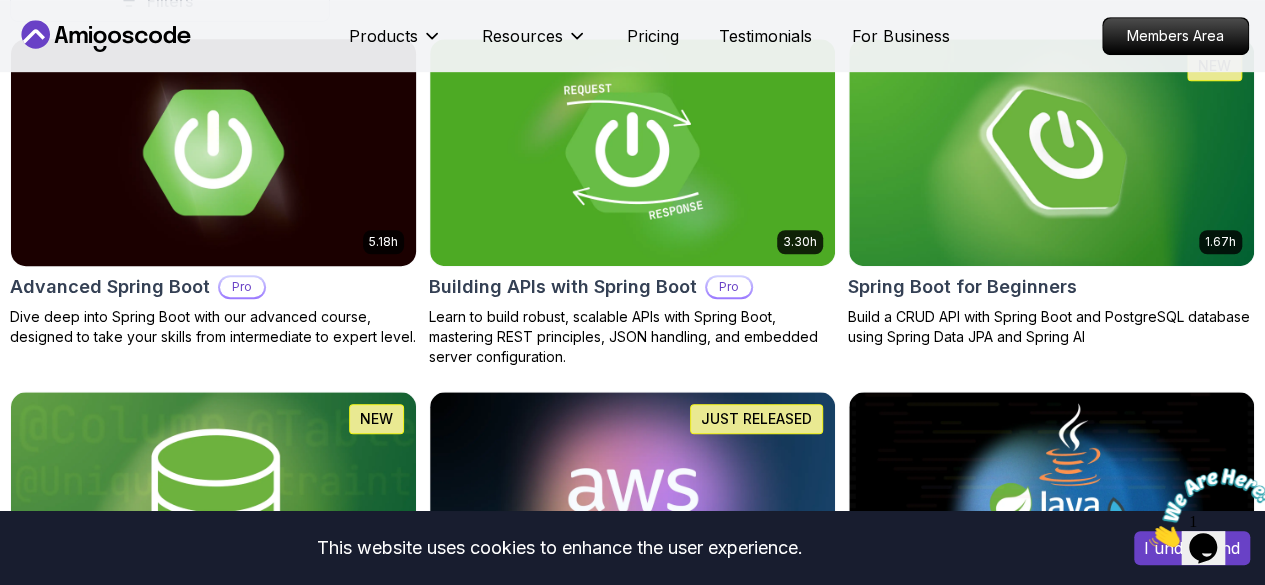 click at bounding box center (213, 152) 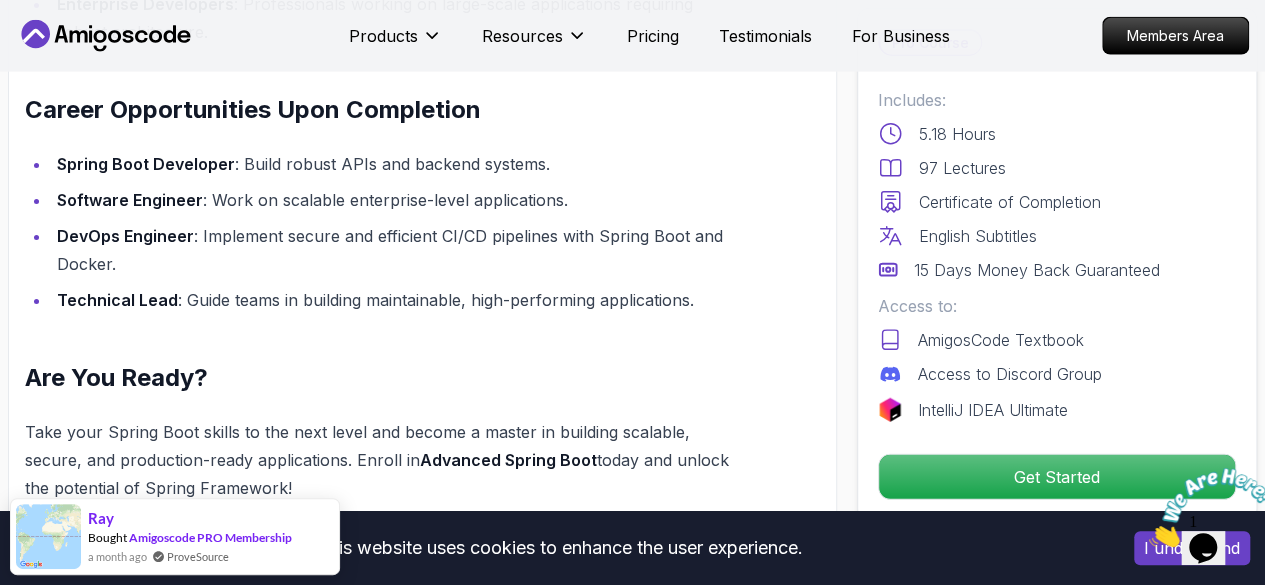 scroll, scrollTop: 2385, scrollLeft: 0, axis: vertical 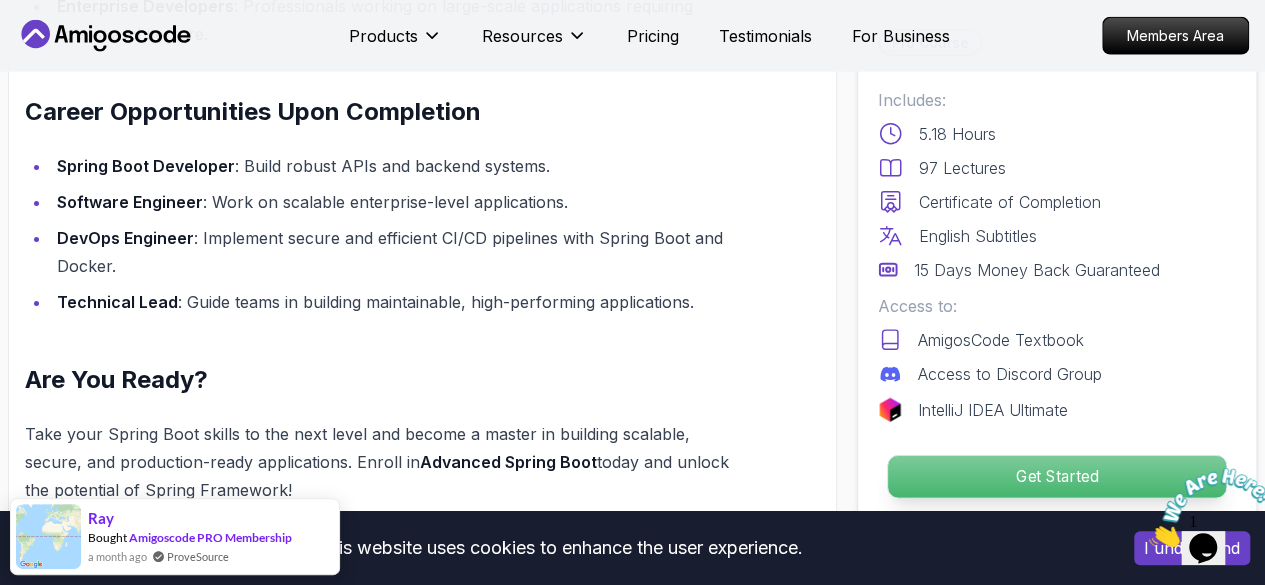 click on "Get Started" at bounding box center (1057, 477) 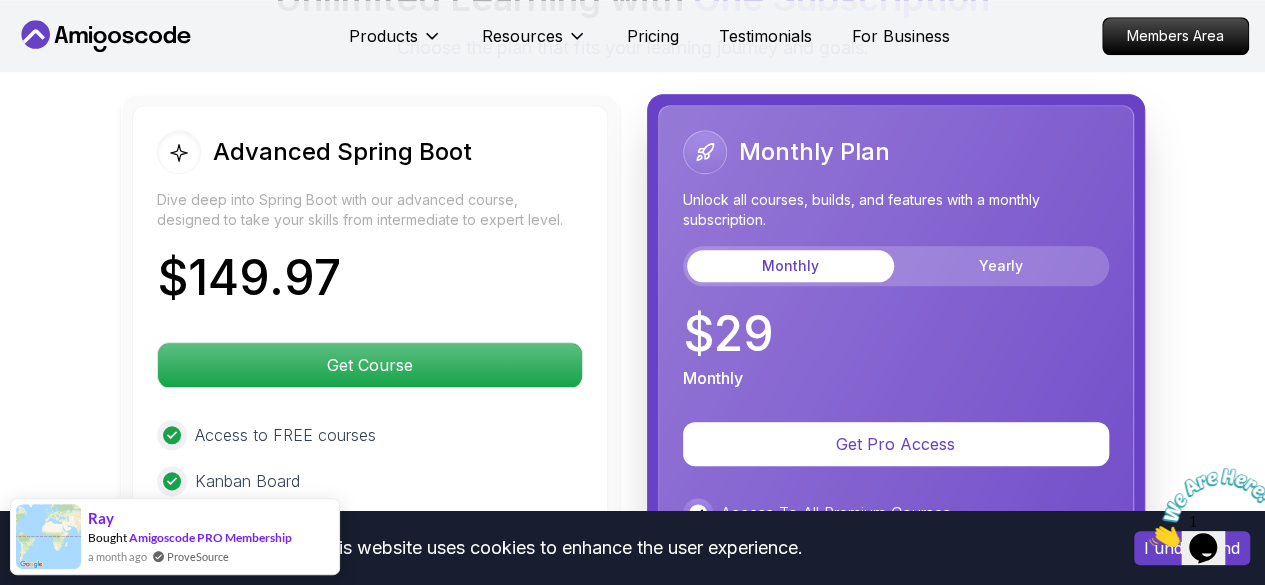 scroll, scrollTop: 4744, scrollLeft: 0, axis: vertical 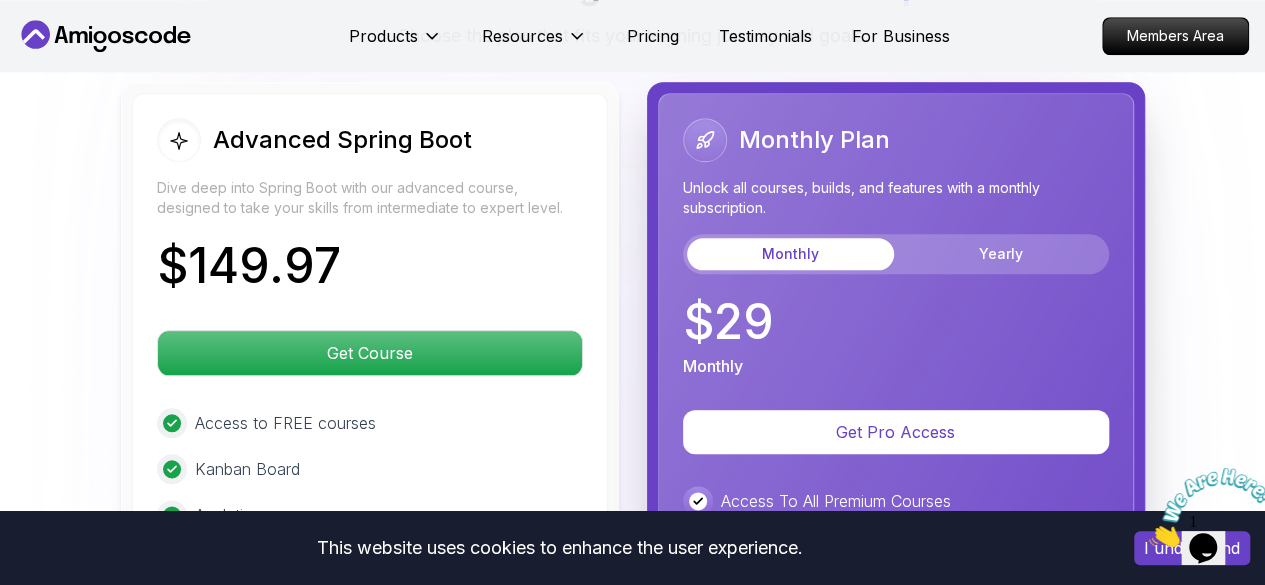 click on "Monthly Plan Unlock all courses, builds, and features with a monthly subscription. Monthly Yearly" at bounding box center (896, 196) 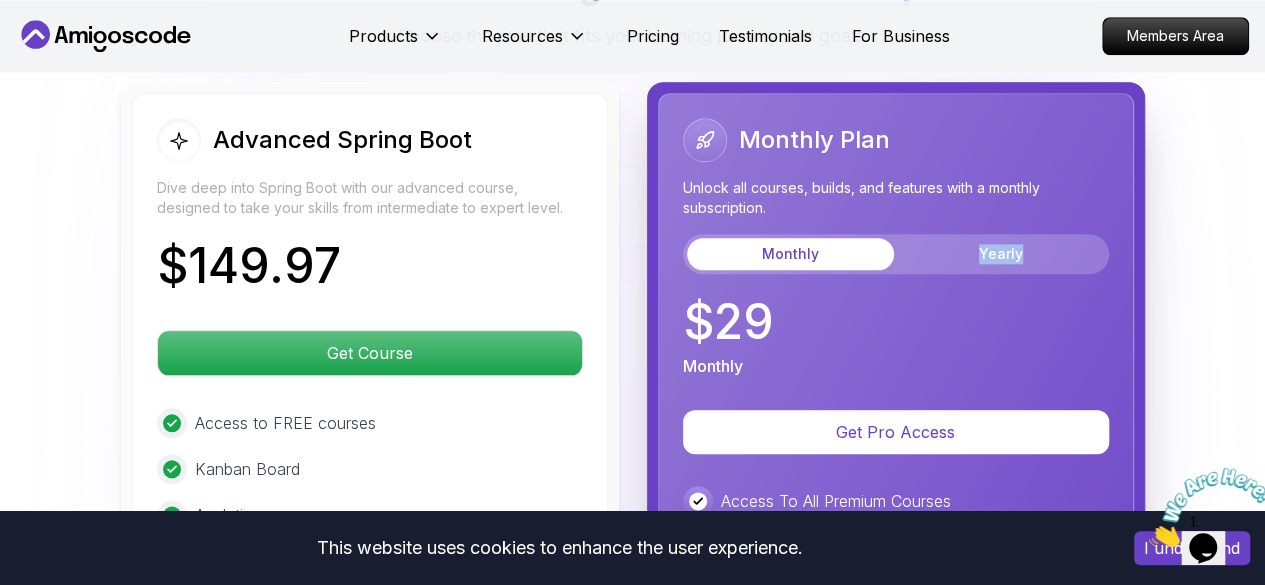 click on "Monthly Plan Unlock all courses, builds, and features with a monthly subscription. Monthly Yearly" at bounding box center (896, 196) 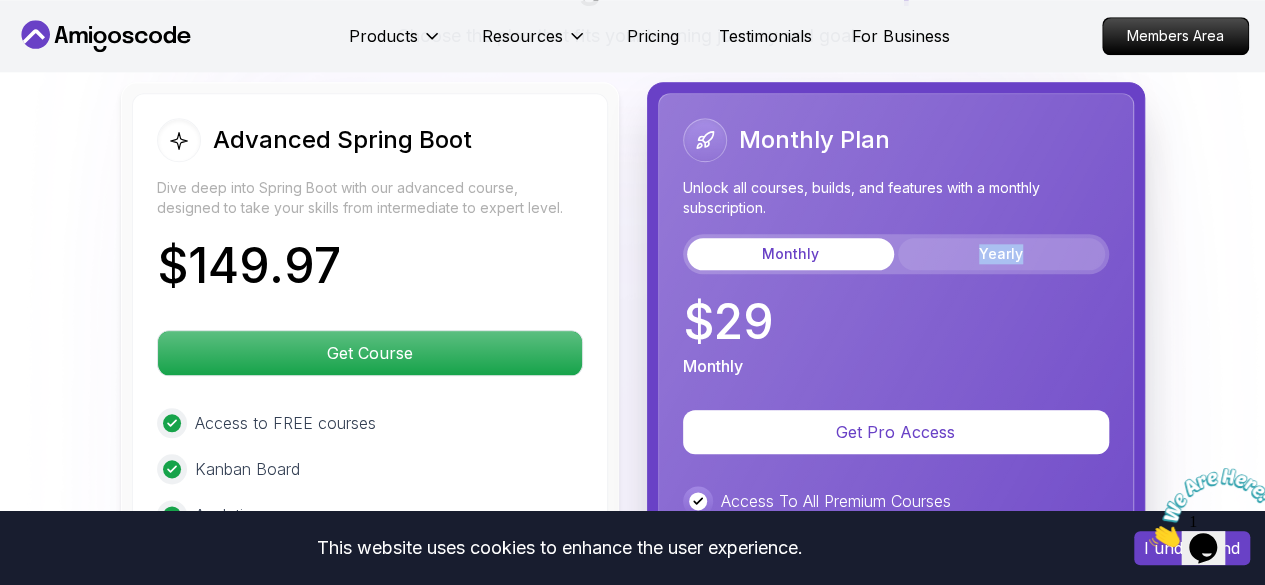 click on "Yearly" at bounding box center (1001, 254) 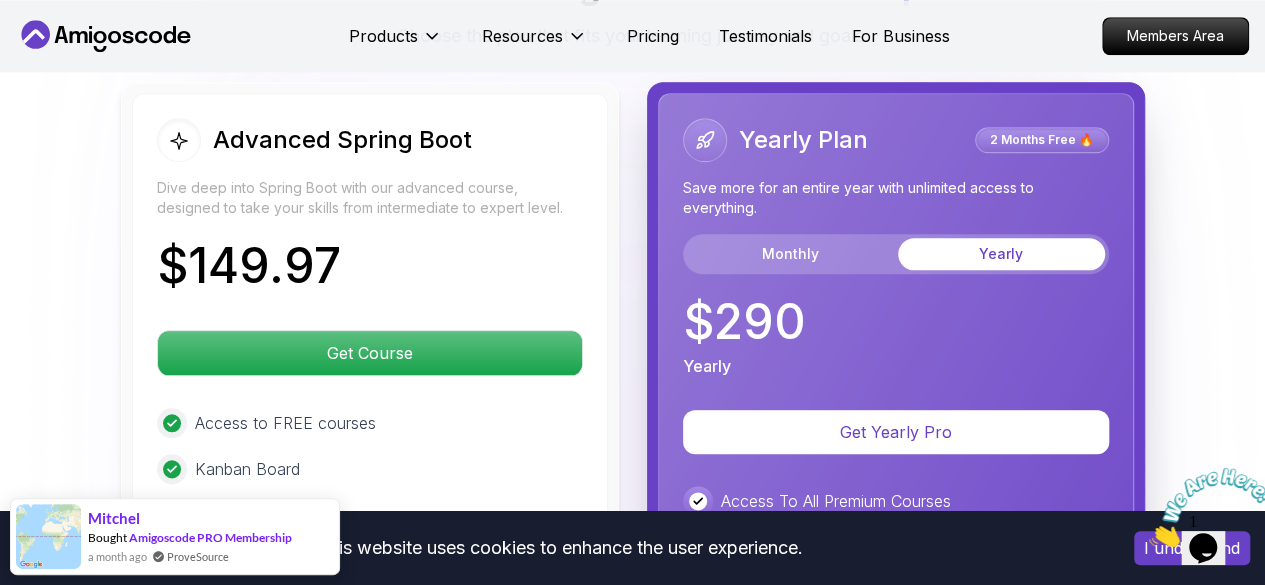 click on "$ 290 Yearly" at bounding box center (896, 338) 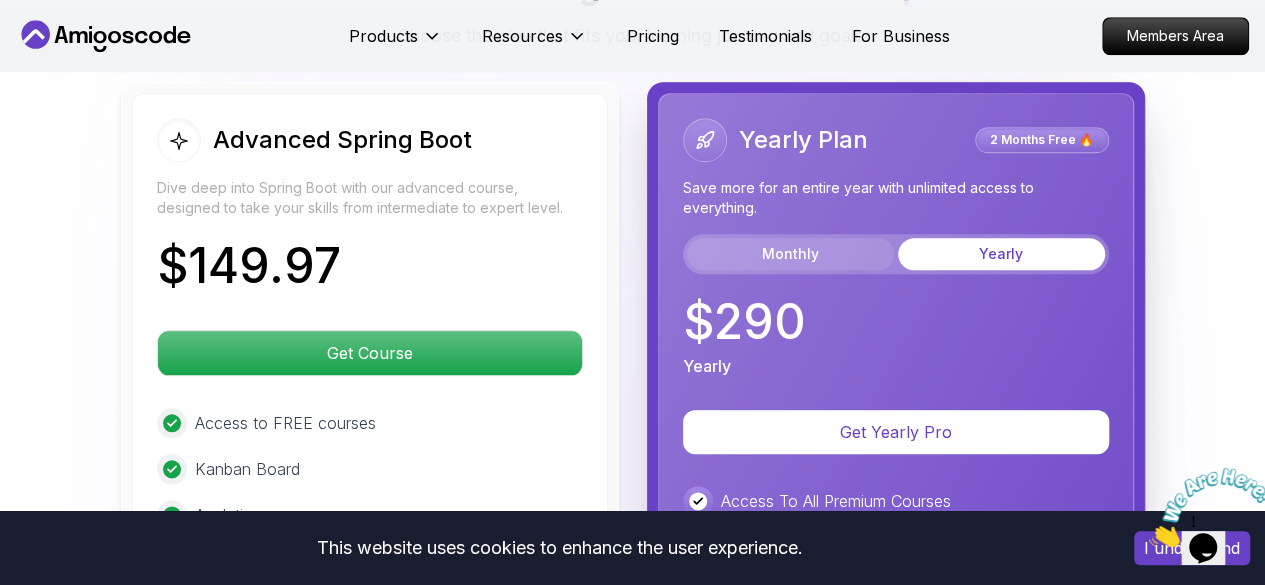 click on "Monthly" at bounding box center (790, 254) 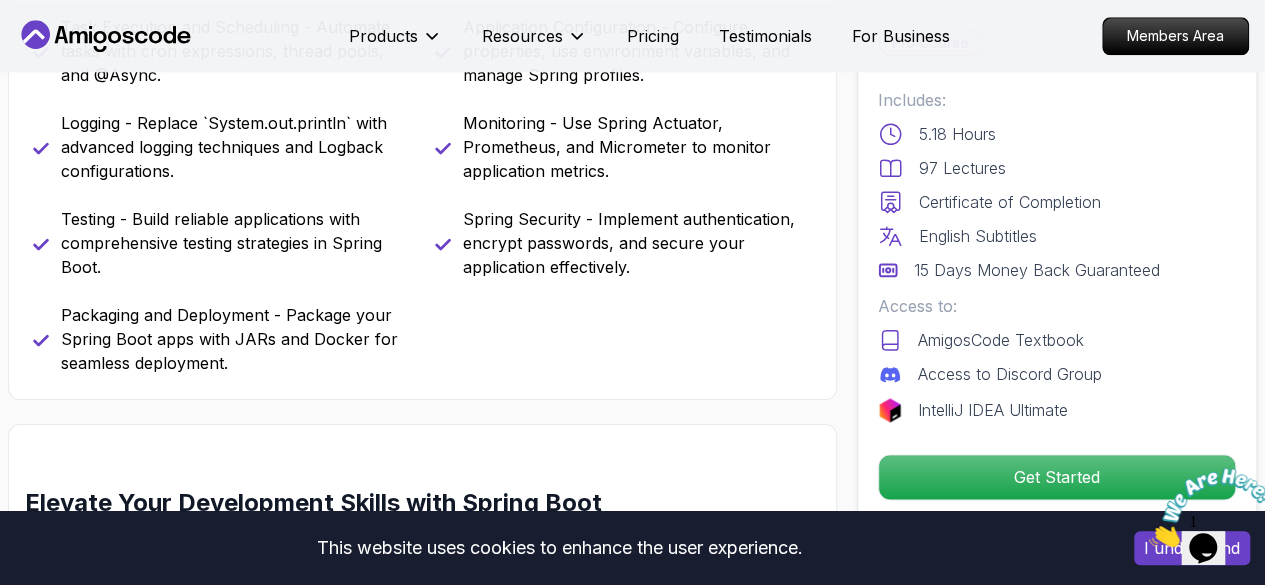 scroll, scrollTop: 1062, scrollLeft: 0, axis: vertical 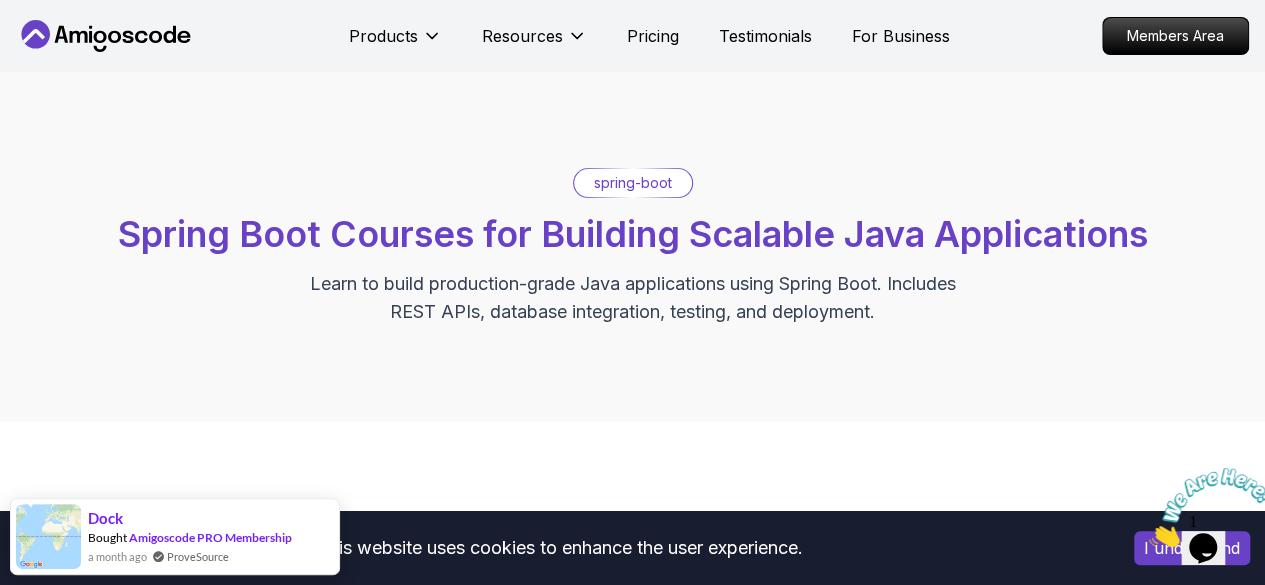 click on "This website uses cookies to enhance the user experience. I understand Products Resources Pricing Testimonials For Business Members Area Products Resources Pricing Testimonials For Business Members Area spring-boot Spring Boot Courses for Building Scalable Java Applications Learn to build production-grade Java applications using Spring Boot. Includes REST APIs, database integration, testing, and deployment. Filters Filters Type Course Build Price Pro Free Instructors Nelson Djalo Richard Abz Duration 0-1 Hour 1-3 Hours +3 Hours Track Front End Back End Dev Ops Full Stack Level Junior Mid-level Senior 5.18h Advanced Spring Boot Pro Dive deep into Spring Boot with our advanced course, designed to take your skills from intermediate to expert level. 3.30h Building APIs with Spring Boot Pro Learn to build robust, scalable APIs with Spring Boot, mastering REST principles, JSON handling, and embedded server configuration. 1.67h NEW Spring Boot for Beginners 6.65h NEW Spring Data JPA Pro 2.73h JUST RELEASED Pro 1.45h" at bounding box center (632, 1839) 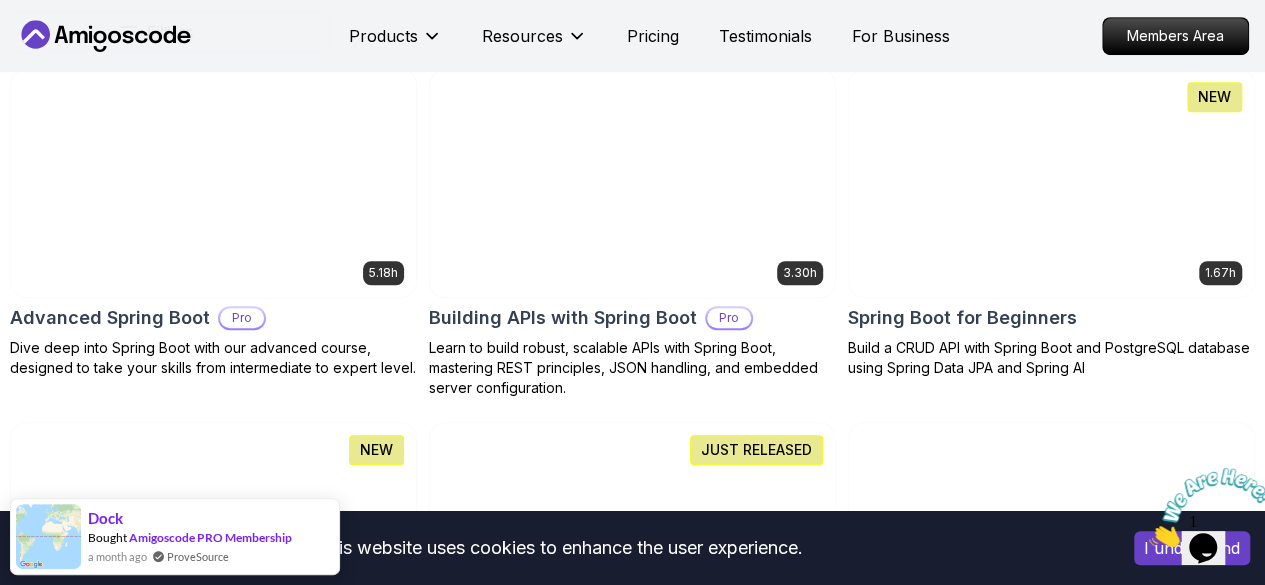 scroll, scrollTop: 562, scrollLeft: 0, axis: vertical 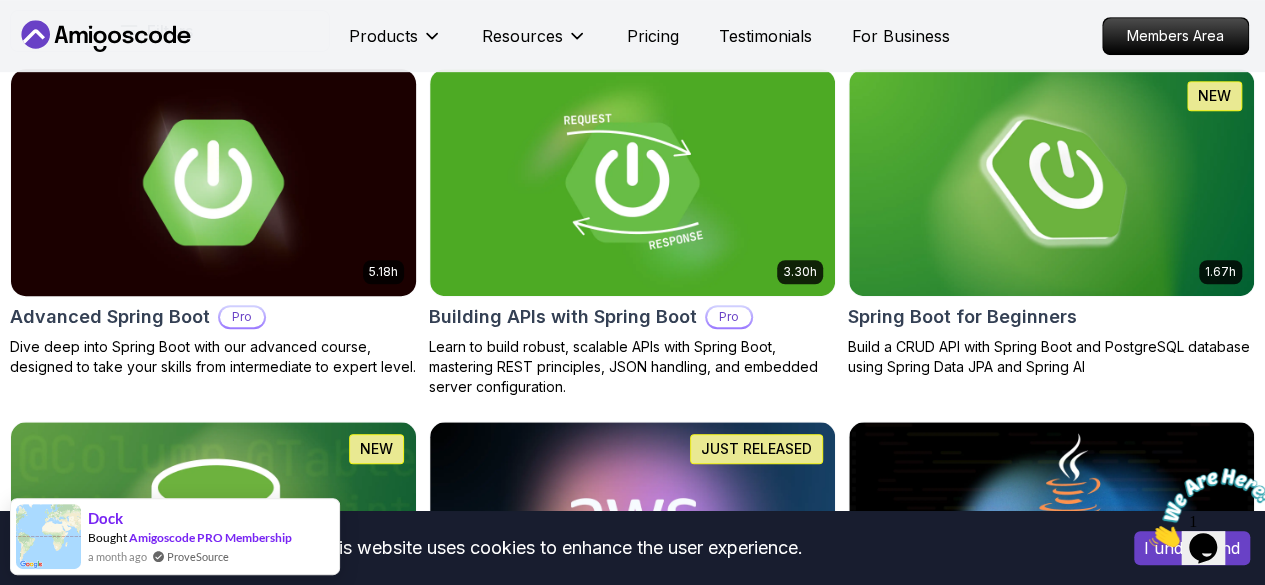 click at bounding box center (213, 182) 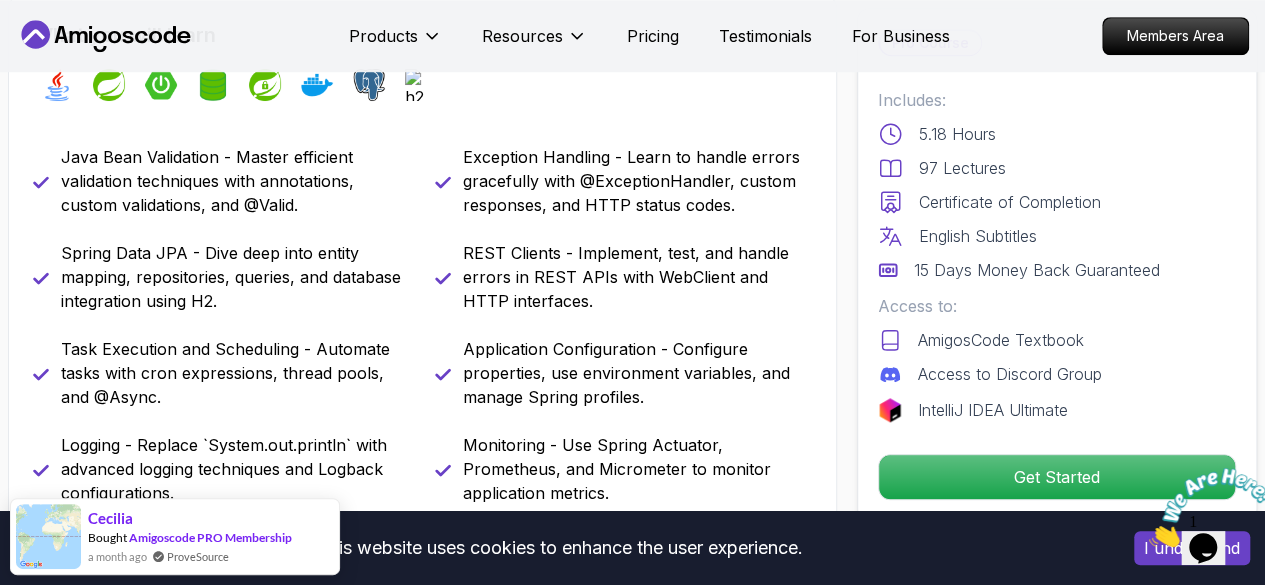 scroll, scrollTop: 742, scrollLeft: 0, axis: vertical 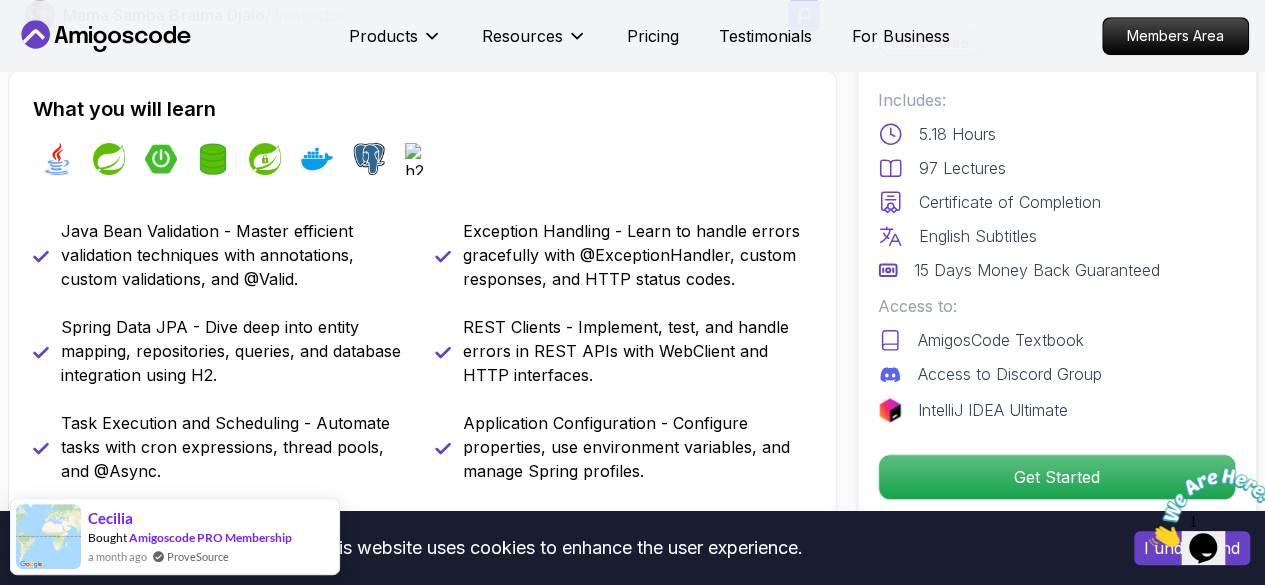 drag, startPoint x: 522, startPoint y: 255, endPoint x: 396, endPoint y: 221, distance: 130.5067 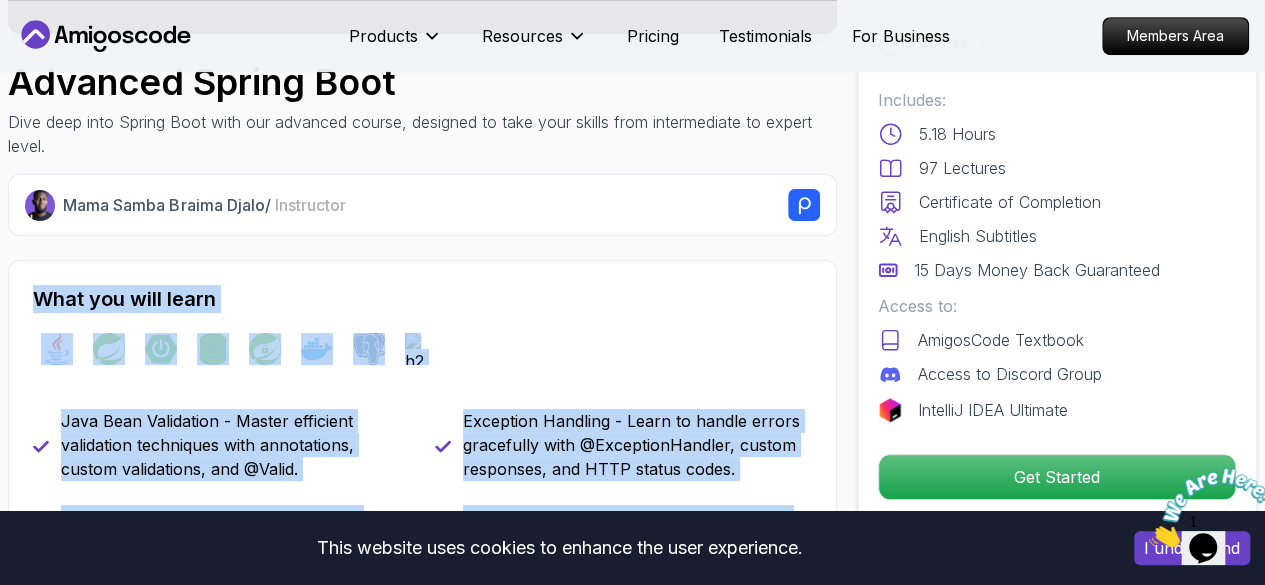 scroll, scrollTop: 1125, scrollLeft: 0, axis: vertical 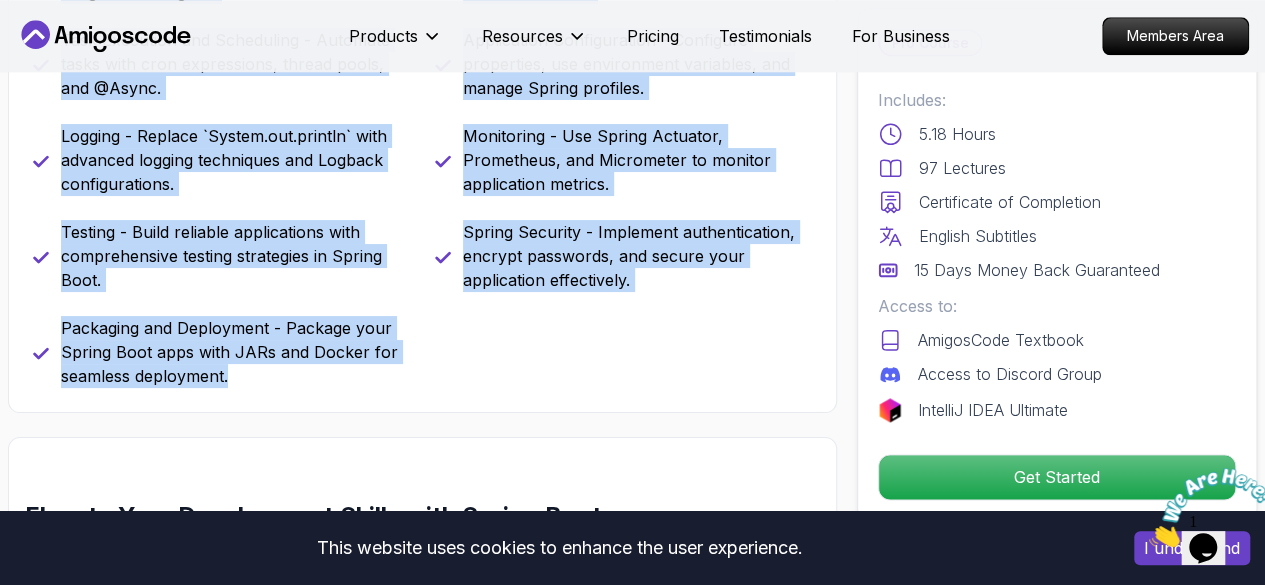 drag, startPoint x: 22, startPoint y: 93, endPoint x: 400, endPoint y: 371, distance: 469.22064 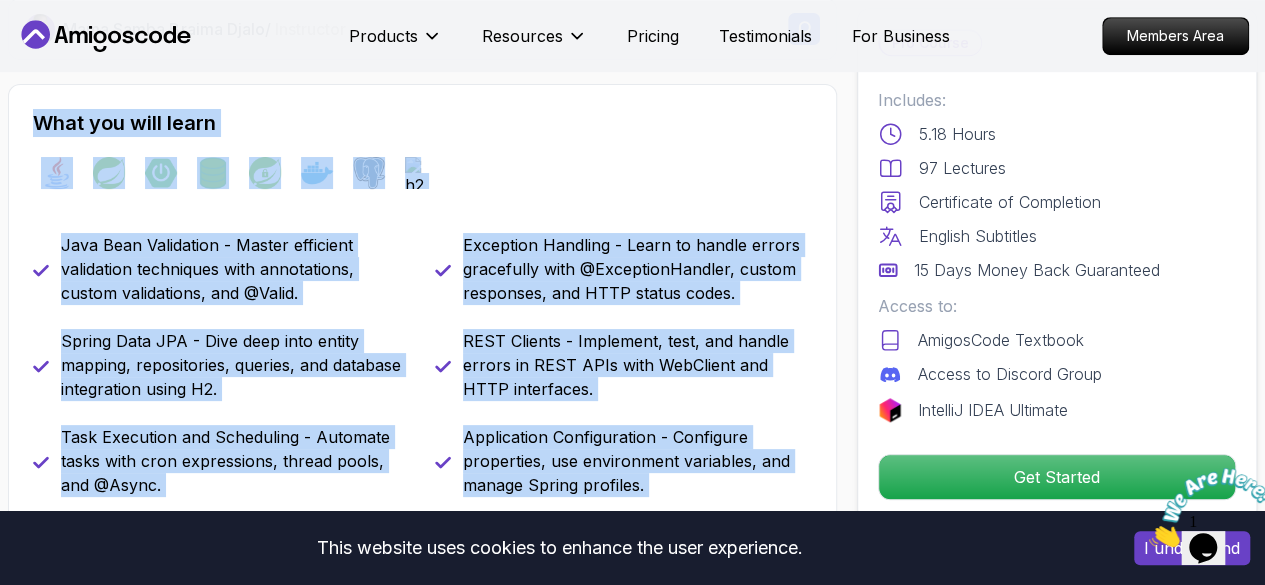 scroll, scrollTop: 727, scrollLeft: 0, axis: vertical 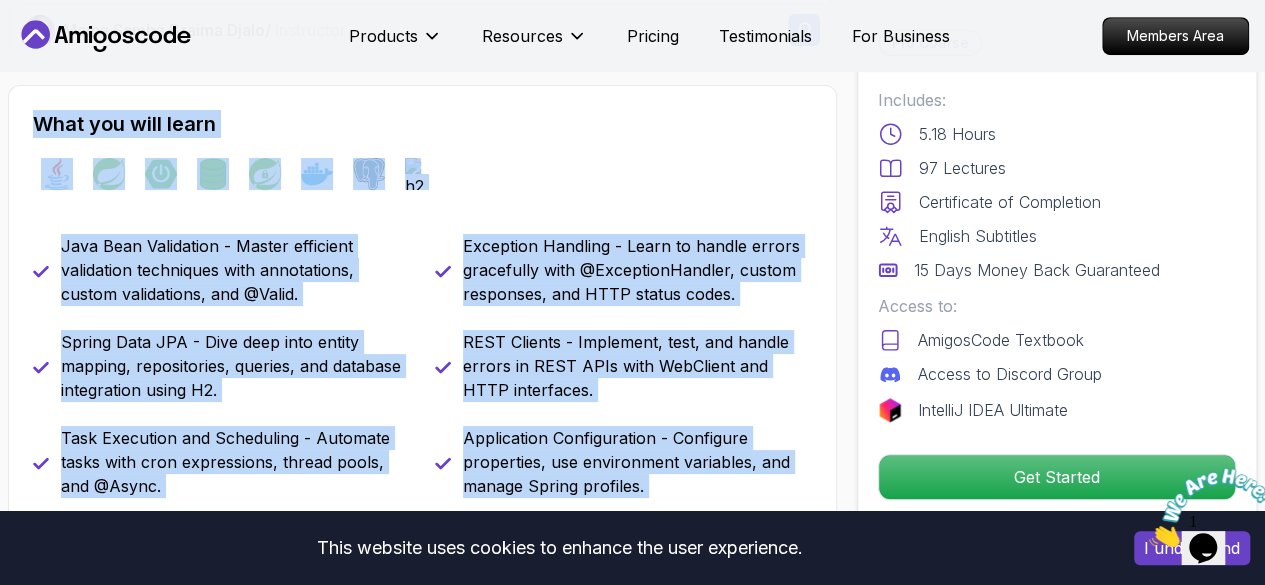 copy on "What you will learn java spring spring-boot spring-data-jpa spring-security docker postgres h2 Java Bean Validation - Master efficient validation techniques with annotations, custom validations, and @Valid. Exception Handling - Learn to handle errors gracefully with @ExceptionHandler, custom responses, and HTTP status codes. Spring Data JPA - Dive deep into entity mapping, repositories, queries, and database integration using h2. REST Clients - Implement, test, and handle errors in REST APIs with WebClient and HTTP interfaces. Task Execution and Scheduling - Automate tasks with cron expressions, thread pools, and @Async. Application Configuration - Configure properties, use environment variables, and manage Spring profiles. Logging - Replace `System.out.println` with advanced logging techniques and Logback configurations. Monitoring - Use Spring Actuator, Prometheus, and Micrometer to monitor application metrics. Testing - Build reliable applications with comprehensive testing strategies in Spring Boot. Sp..." 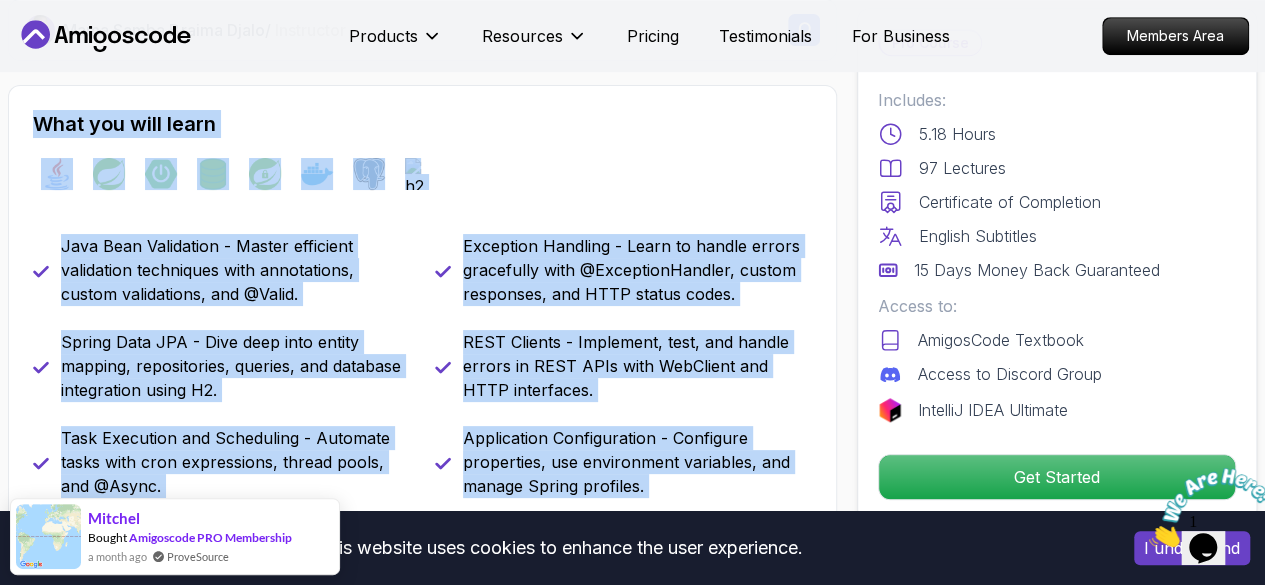 click on "java spring spring-boot spring-data-jpa spring-security docker postgres h2" at bounding box center (422, 174) 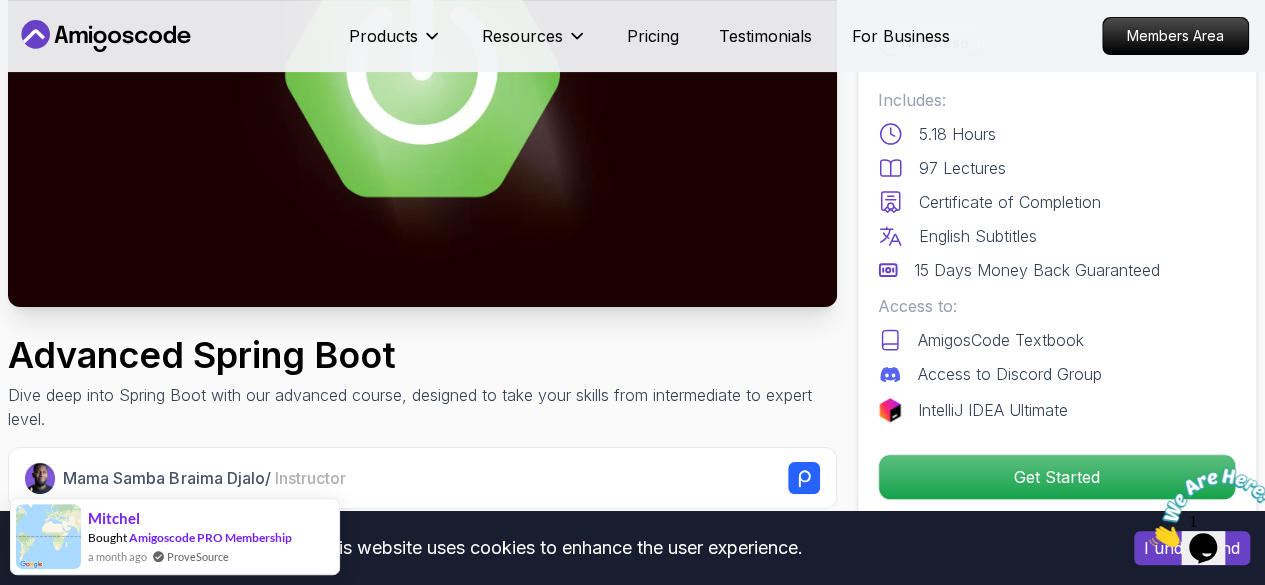 scroll, scrollTop: 0, scrollLeft: 0, axis: both 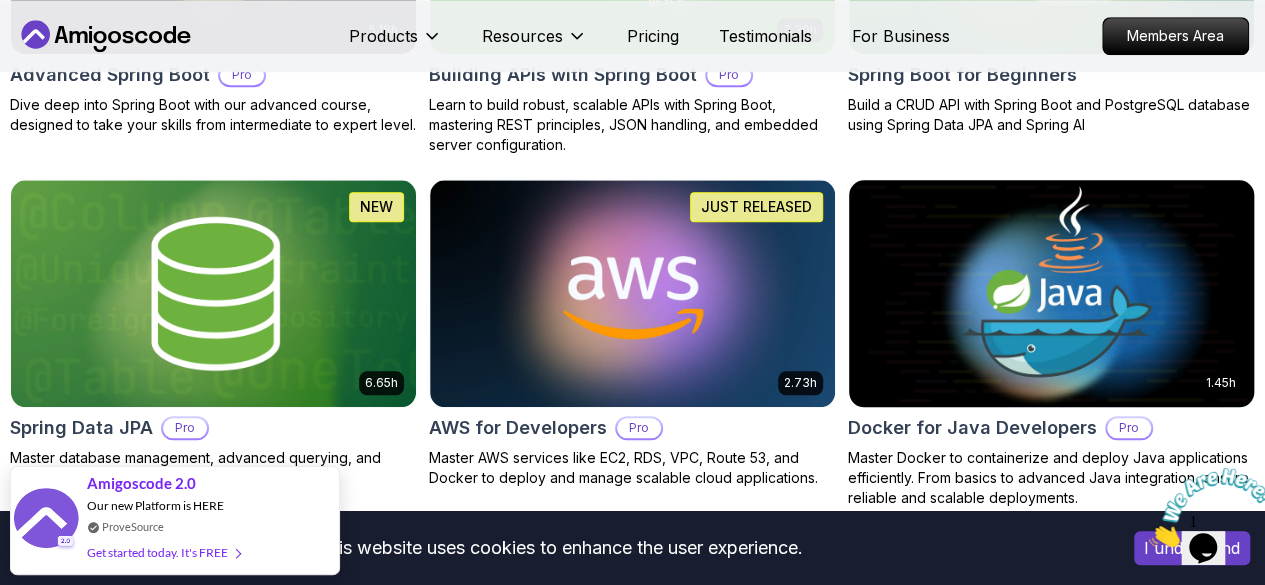 click at bounding box center (1051, 293) 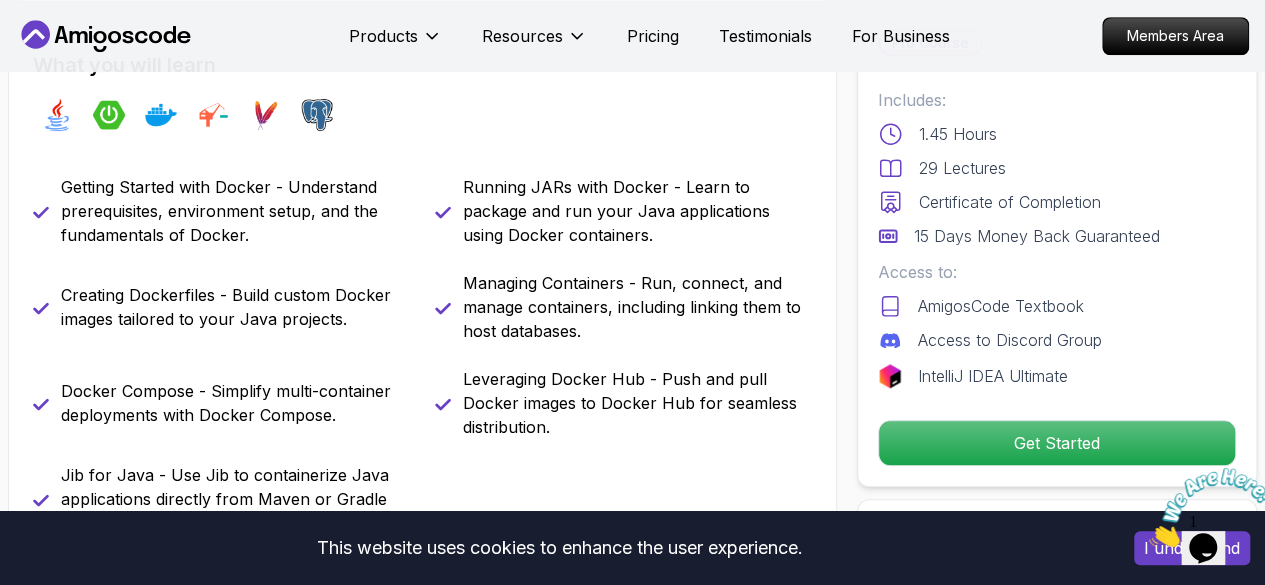 scroll, scrollTop: 719, scrollLeft: 0, axis: vertical 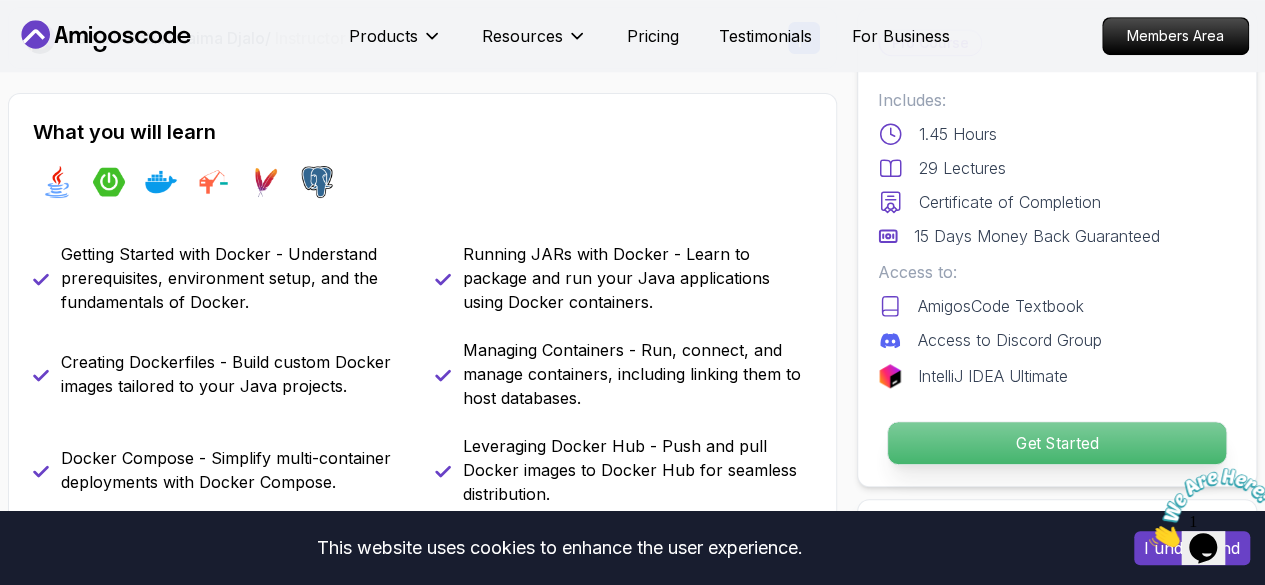 click on "Get Started" at bounding box center [1057, 443] 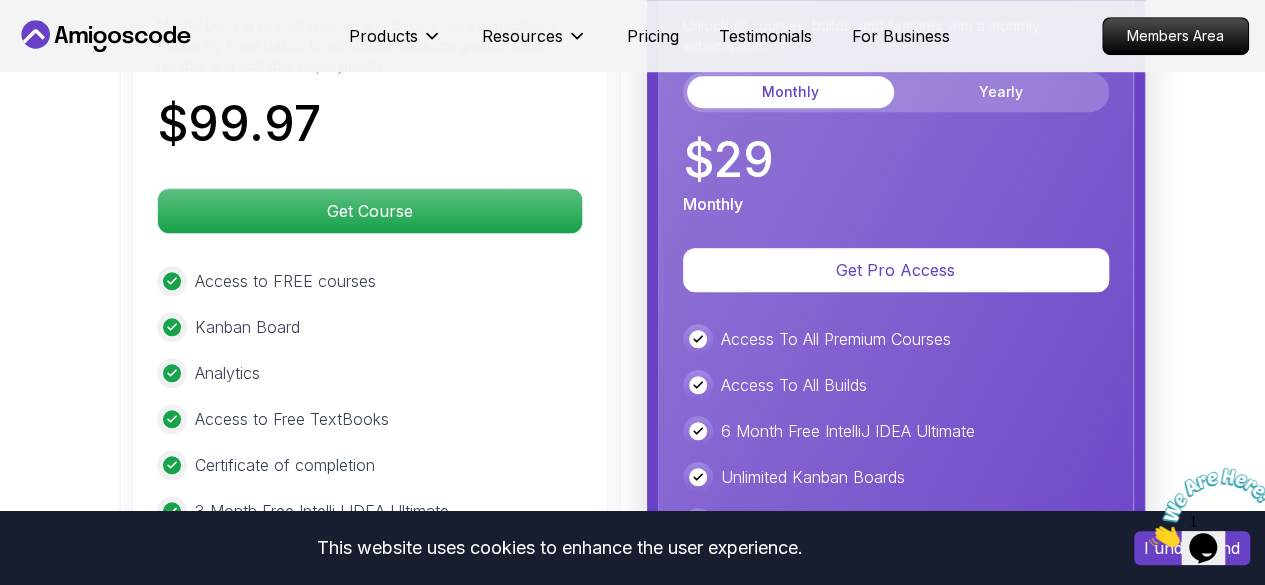 scroll, scrollTop: 4452, scrollLeft: 0, axis: vertical 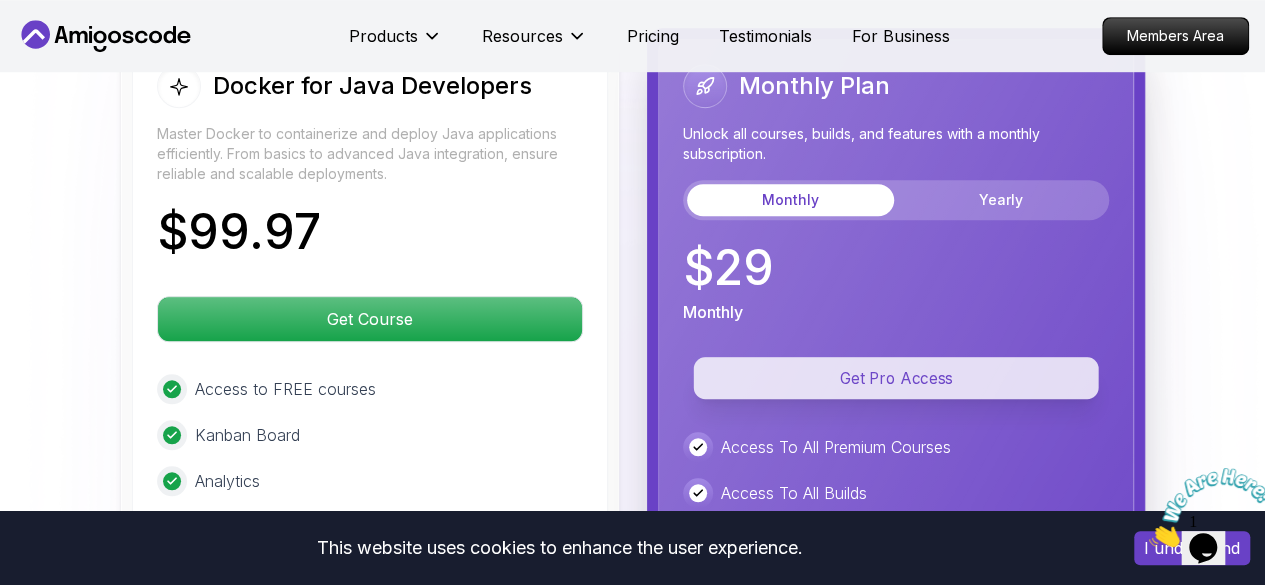 click on "Get Pro Access" at bounding box center [895, 378] 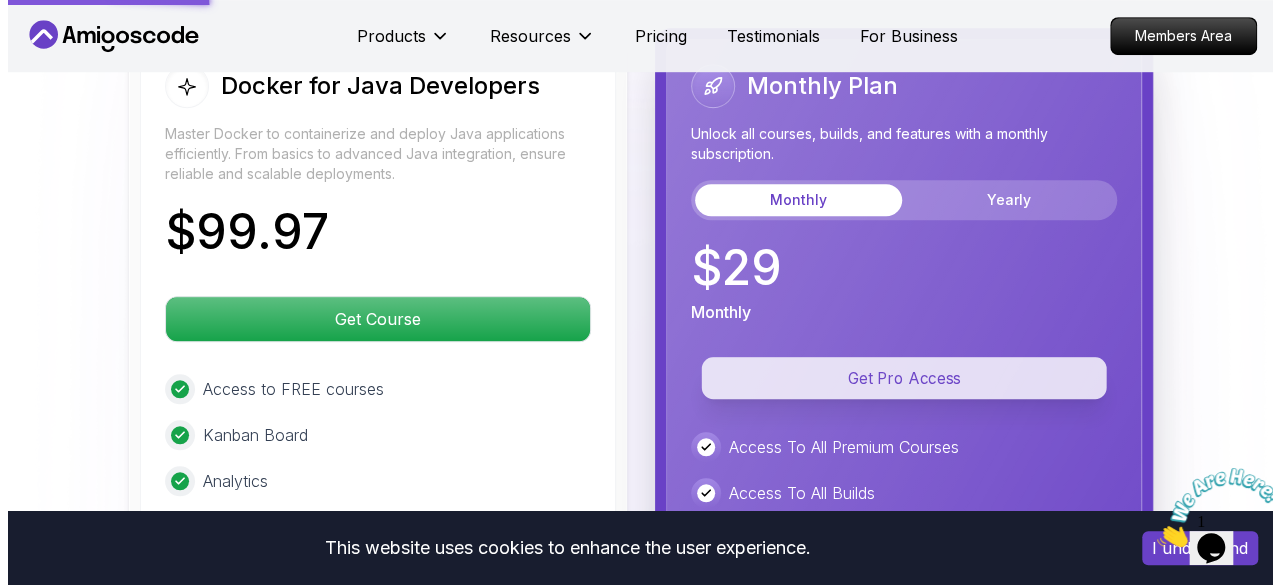scroll, scrollTop: 0, scrollLeft: 0, axis: both 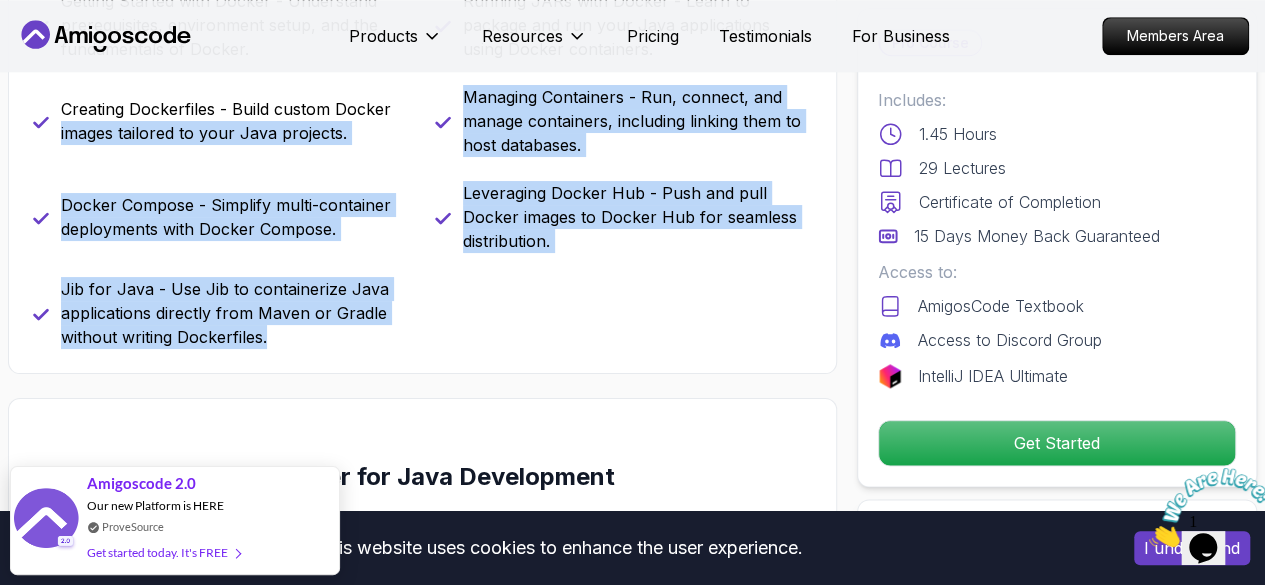 drag, startPoint x: 290, startPoint y: 333, endPoint x: 56, endPoint y: 137, distance: 305.24088 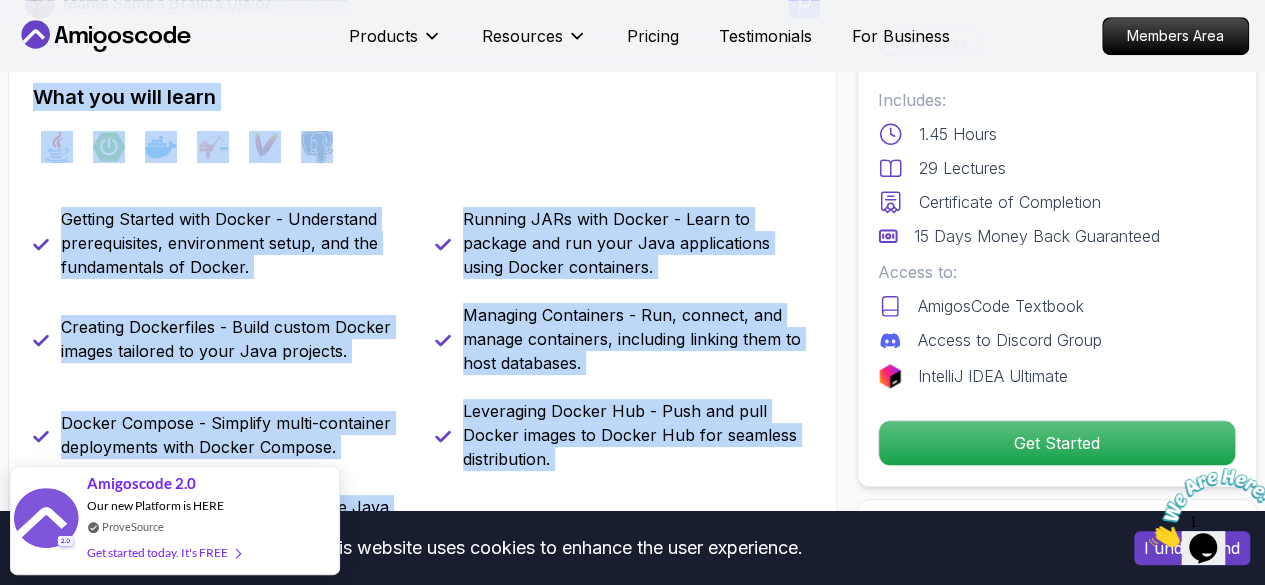 scroll, scrollTop: 746, scrollLeft: 0, axis: vertical 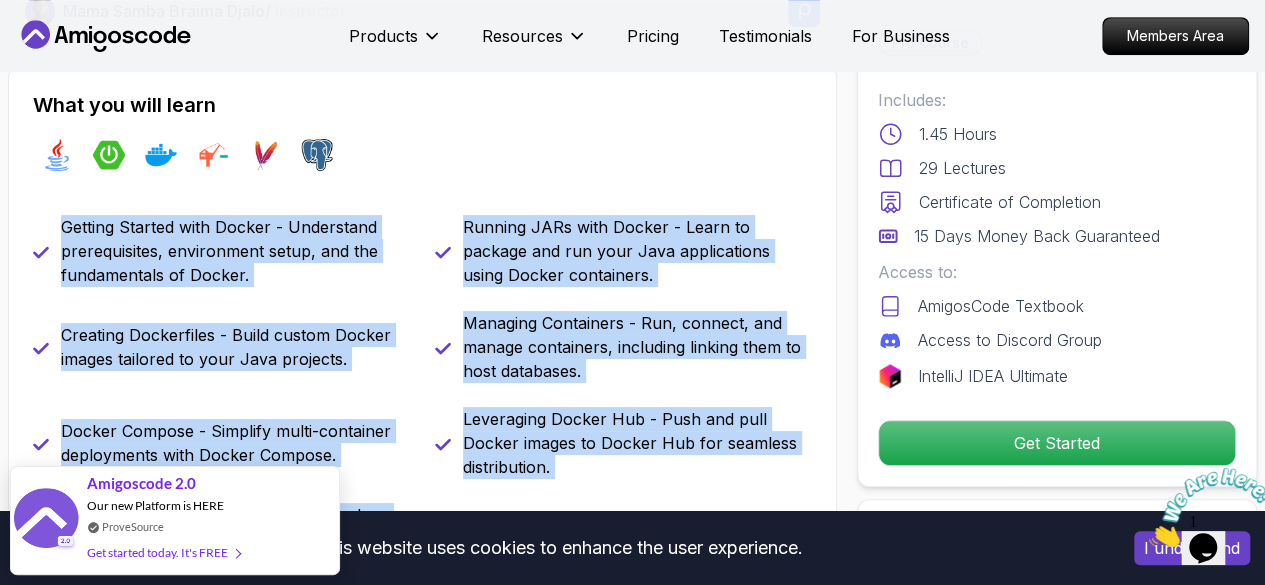 copy on "Getting Started with Docker - Understand prerequisites, environment setup, and the fundamentals of Docker. Running JARs with Docker - Learn to package and run your Java applications using Docker containers. Creating Dockerfiles - Build custom Docker images tailored to your Java projects. Managing Containers - Run, connect, and manage containers, including linking them to host databases. Docker Compose - Simplify multi-container deployments with Docker Compose. Leveraging Docker Hub - Push and pull Docker images to Docker Hub for seamless distribution. Jib for Java - Use Jib to containerize Java applications directly from Maven or Gradle without writing Dockerfiles." 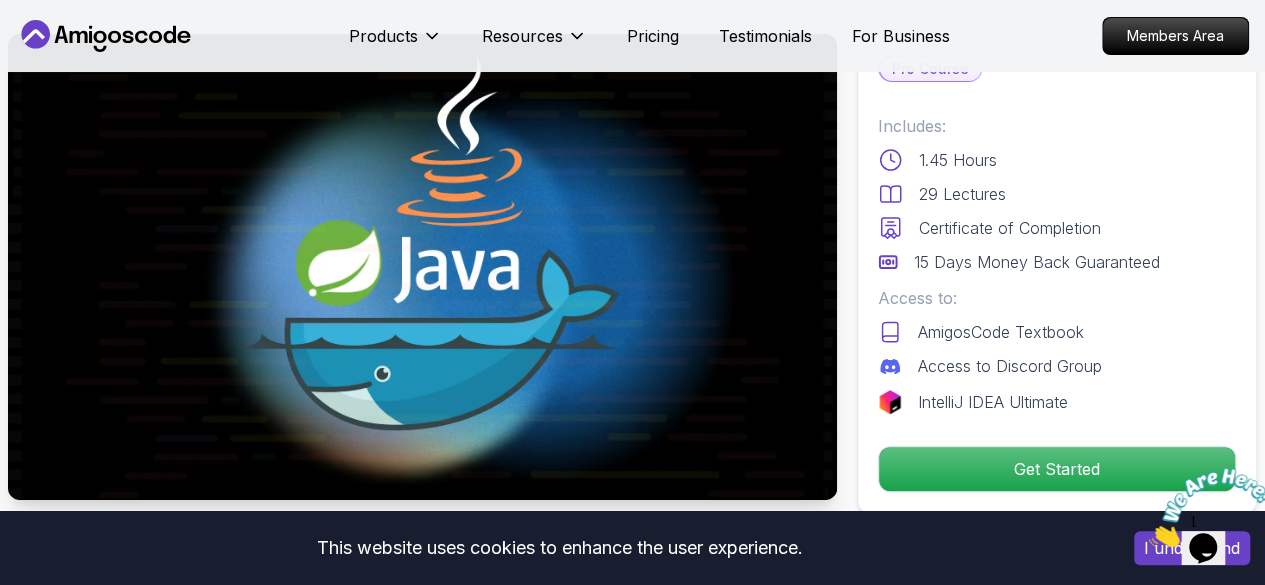 scroll, scrollTop: 0, scrollLeft: 0, axis: both 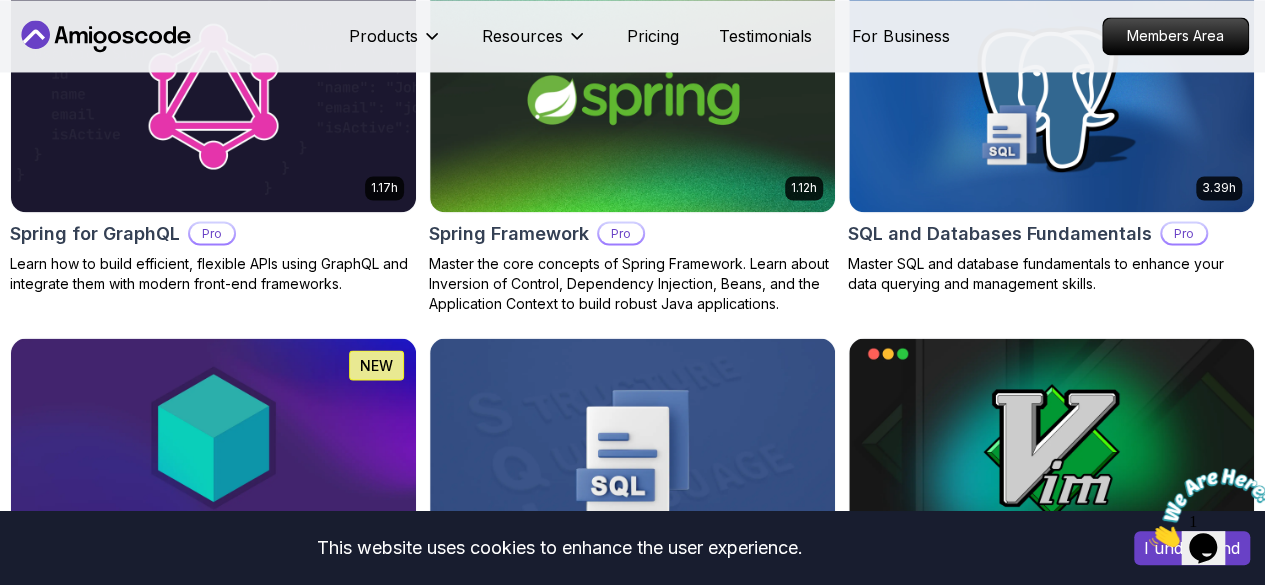 click on "Start for Free" at bounding box center [522, 1015] 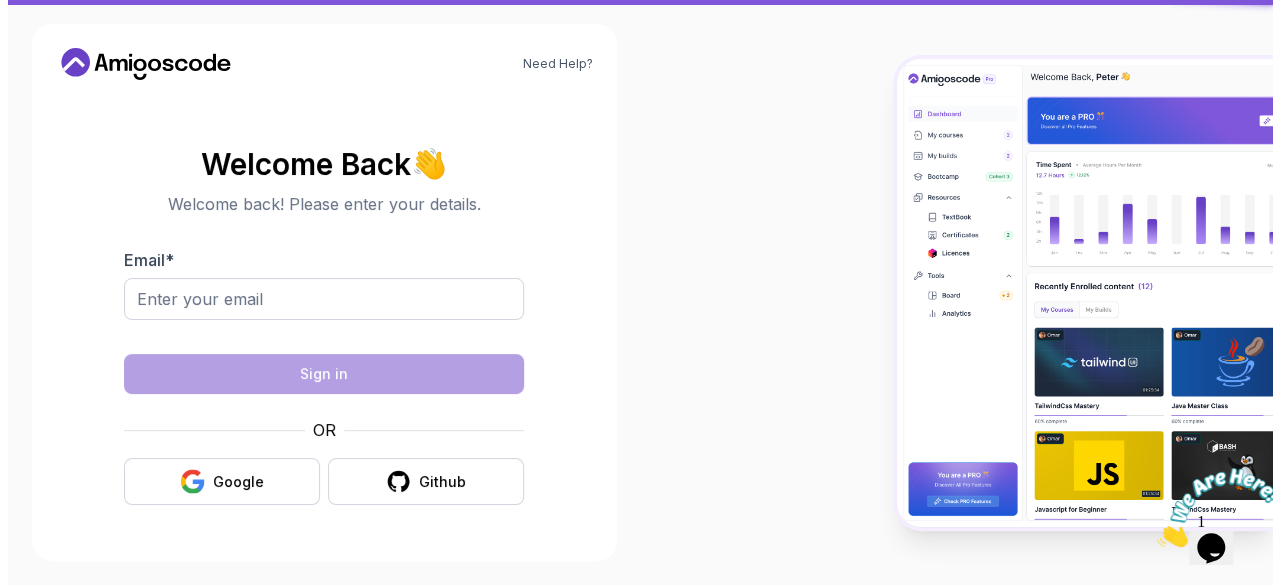 scroll, scrollTop: 0, scrollLeft: 0, axis: both 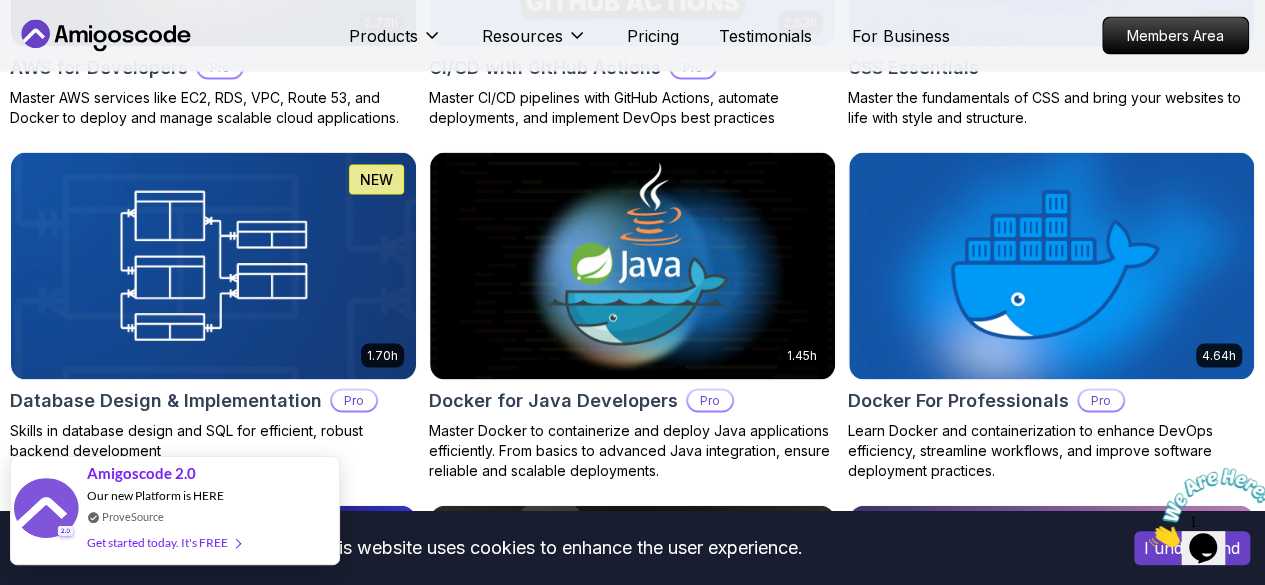 click on "Amigoscode 2.0" at bounding box center [141, 473] 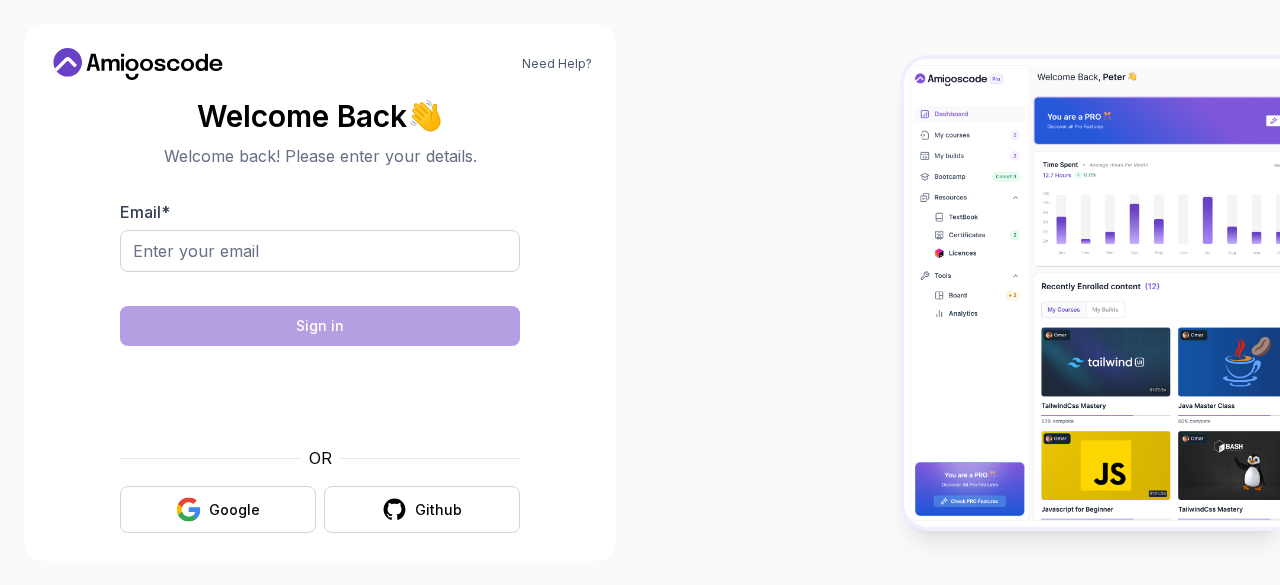 scroll, scrollTop: 0, scrollLeft: 0, axis: both 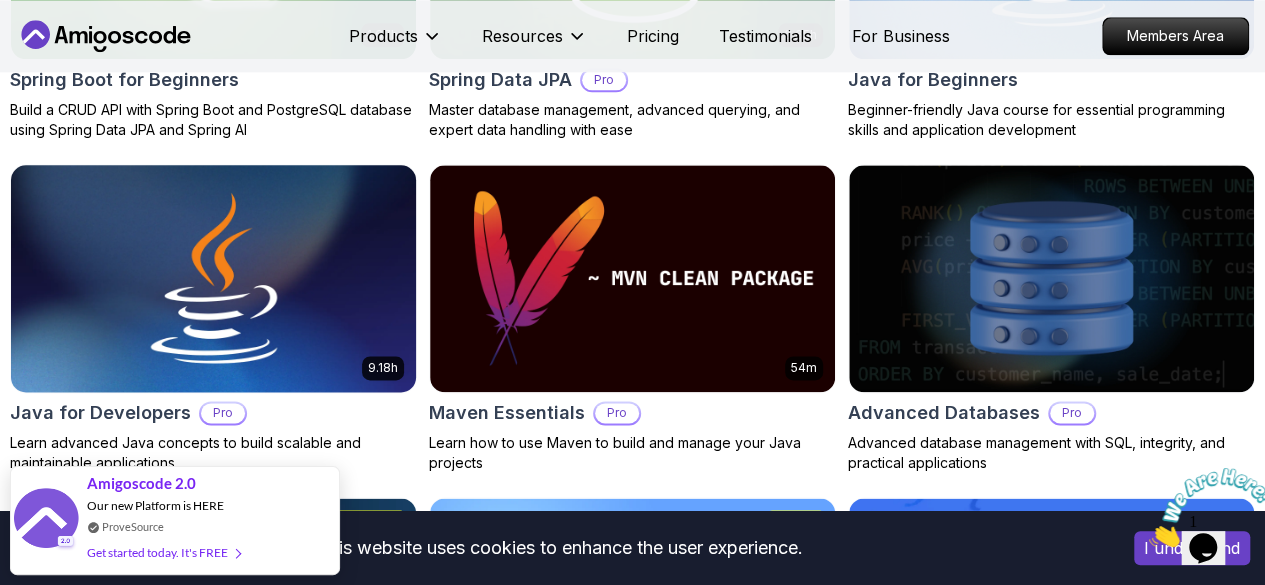 click at bounding box center (213, 278) 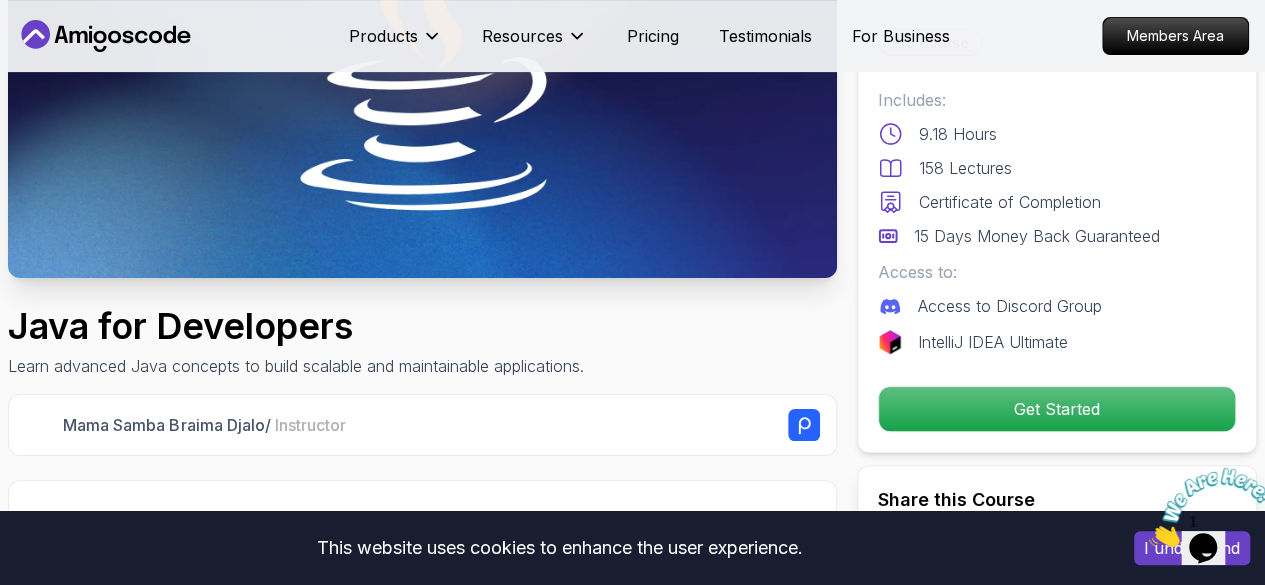 scroll, scrollTop: 131, scrollLeft: 0, axis: vertical 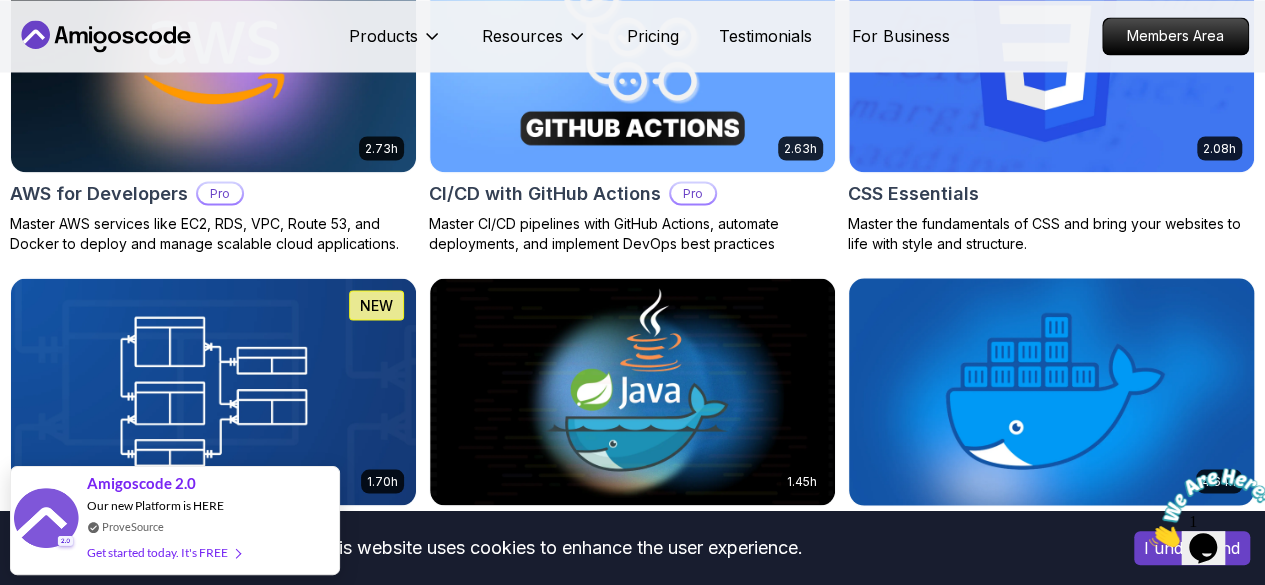 click at bounding box center [1051, 391] 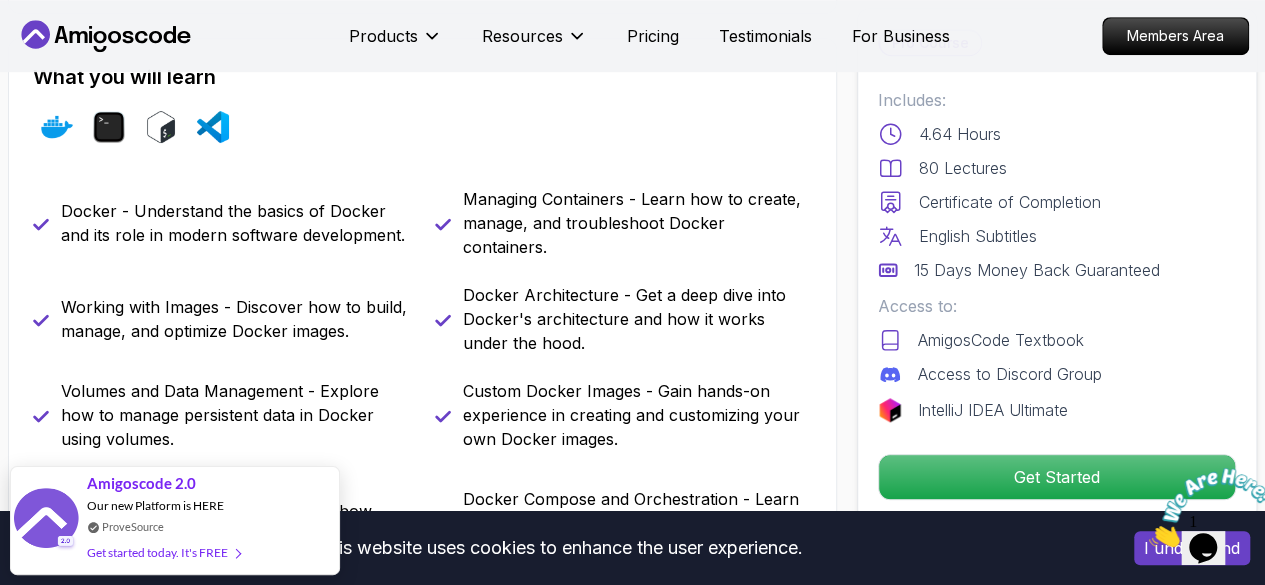 scroll, scrollTop: 771, scrollLeft: 0, axis: vertical 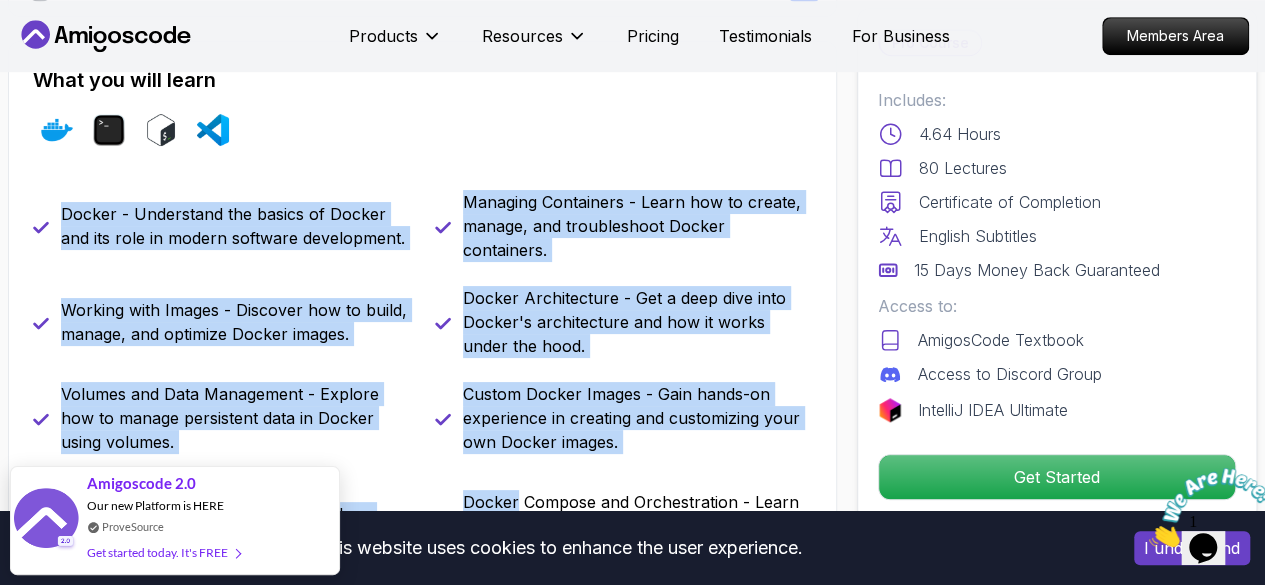 drag, startPoint x: 44, startPoint y: 195, endPoint x: 516, endPoint y: 461, distance: 541.79333 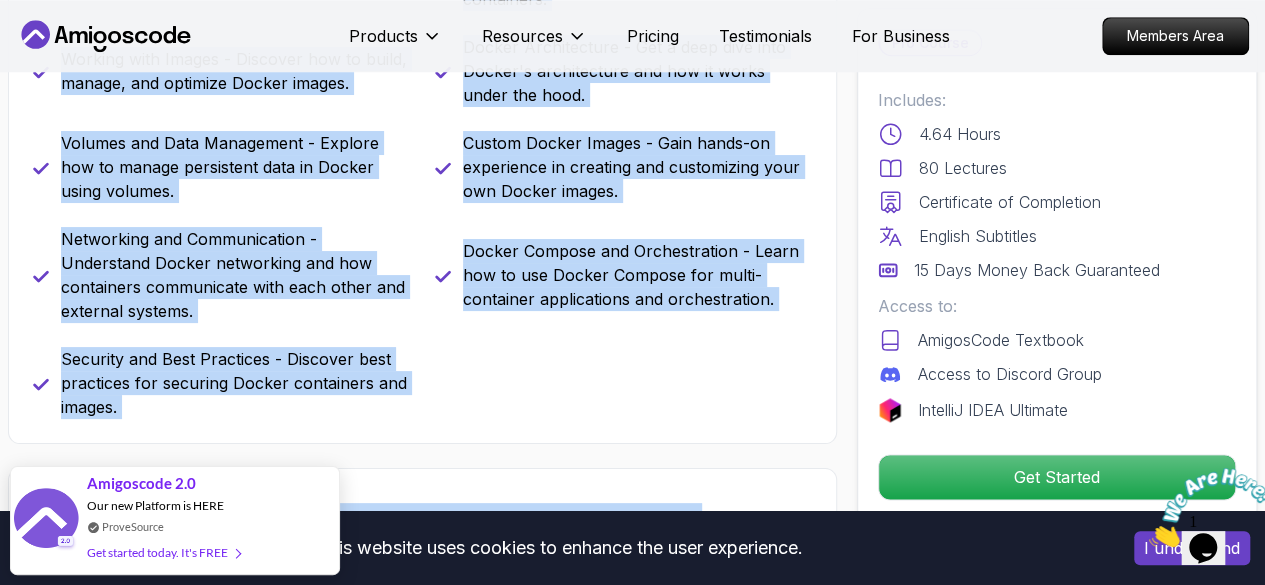 scroll, scrollTop: 1050, scrollLeft: 0, axis: vertical 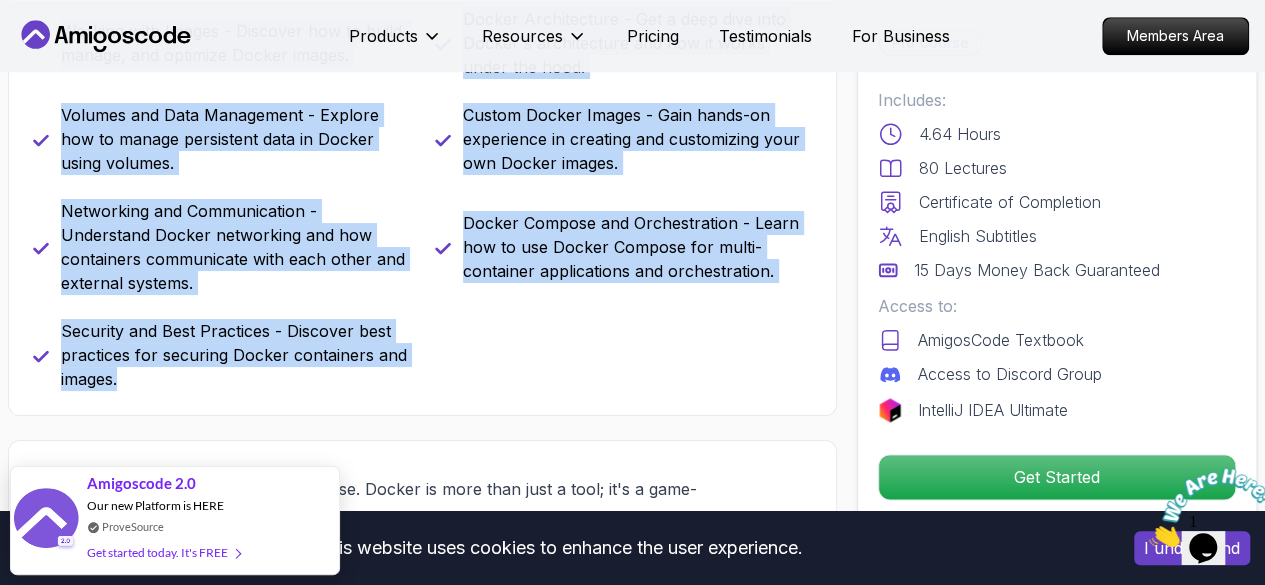 copy on "Docker - Understand the basics of Docker and its role in modern software development. Managing Containers - Learn how to create, manage, and troubleshoot Docker containers. Working with Images - Discover how to build, manage, and optimize Docker images. Docker Architecture - Get a deep dive into Docker's architecture and how it works under the hood. Volumes and Data Management - Explore how to manage persistent data in Docker using volumes. Custom Docker Images - Gain hands-on experience in creating and customizing your own Docker images. Networking and Communication - Understand Docker networking and how containers communicate with each other and external systems. Docker Compose and Orchestration - Learn how to use Docker Compose for multi-container applications and orchestration. Security and Best Practices - Discover best practices for securing Docker containers and images." 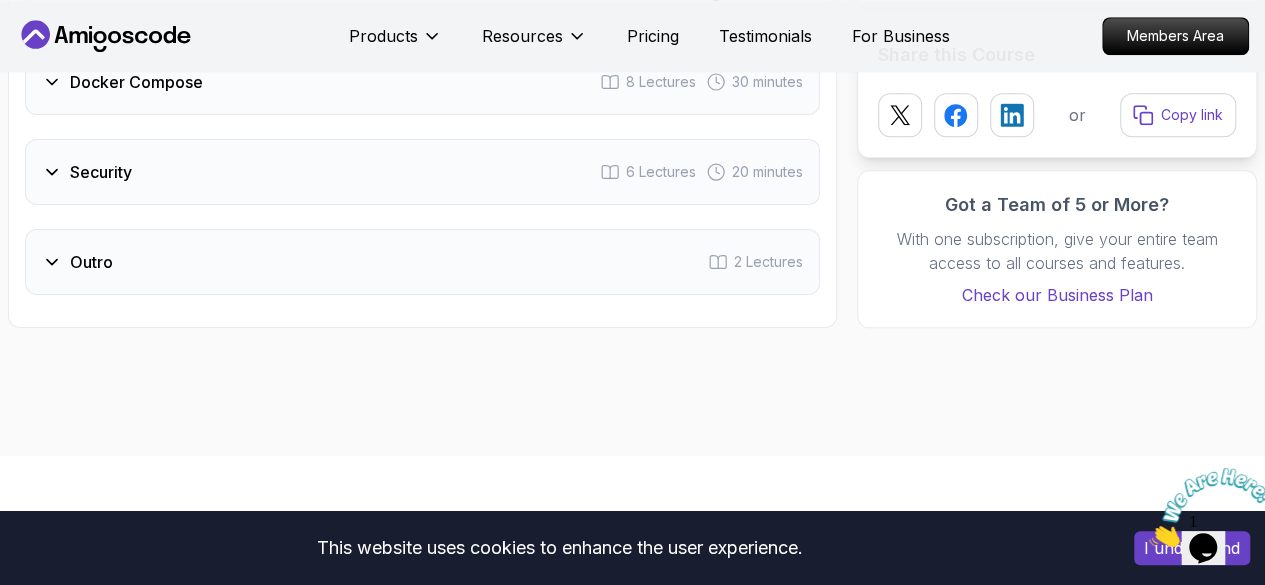 scroll, scrollTop: 4846, scrollLeft: 0, axis: vertical 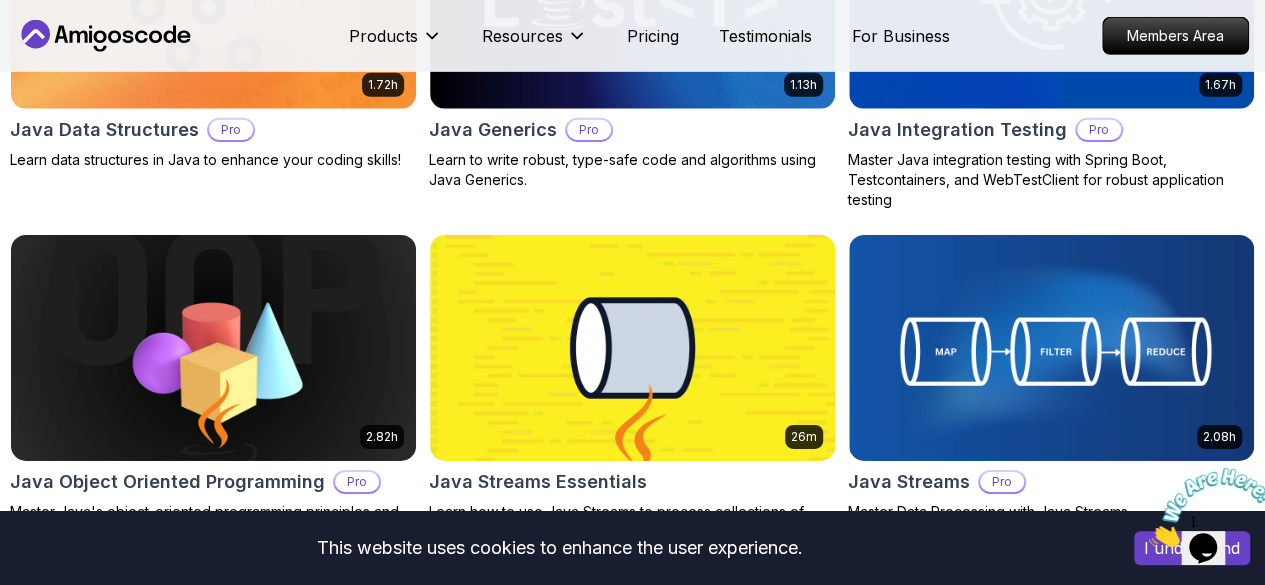 click at bounding box center (1051, 681) 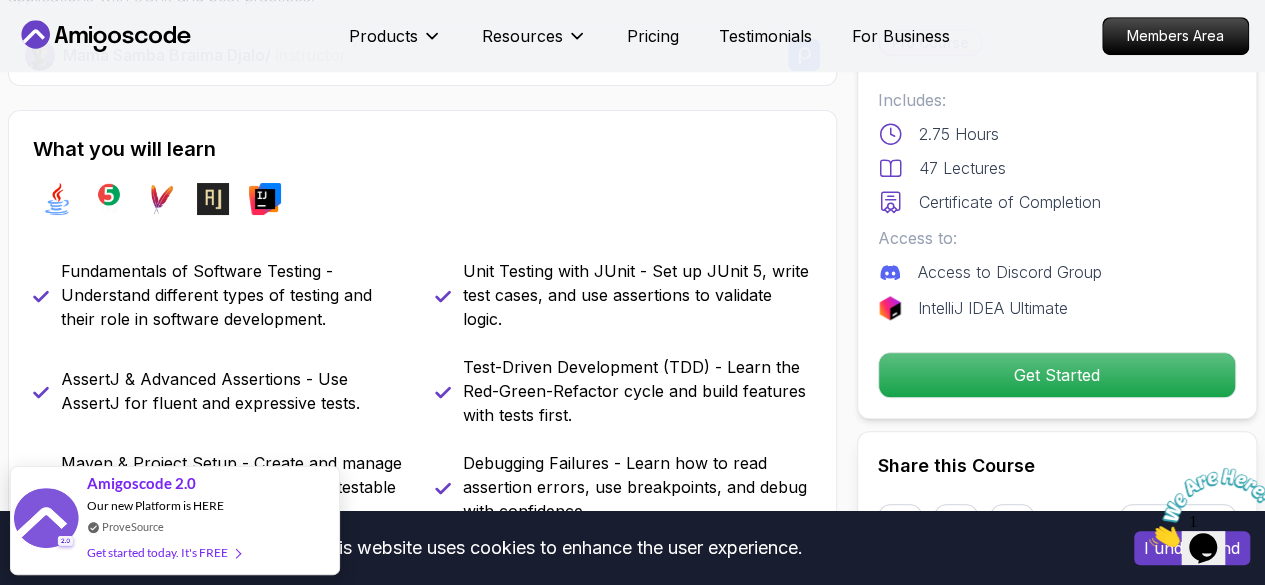 scroll, scrollTop: 698, scrollLeft: 0, axis: vertical 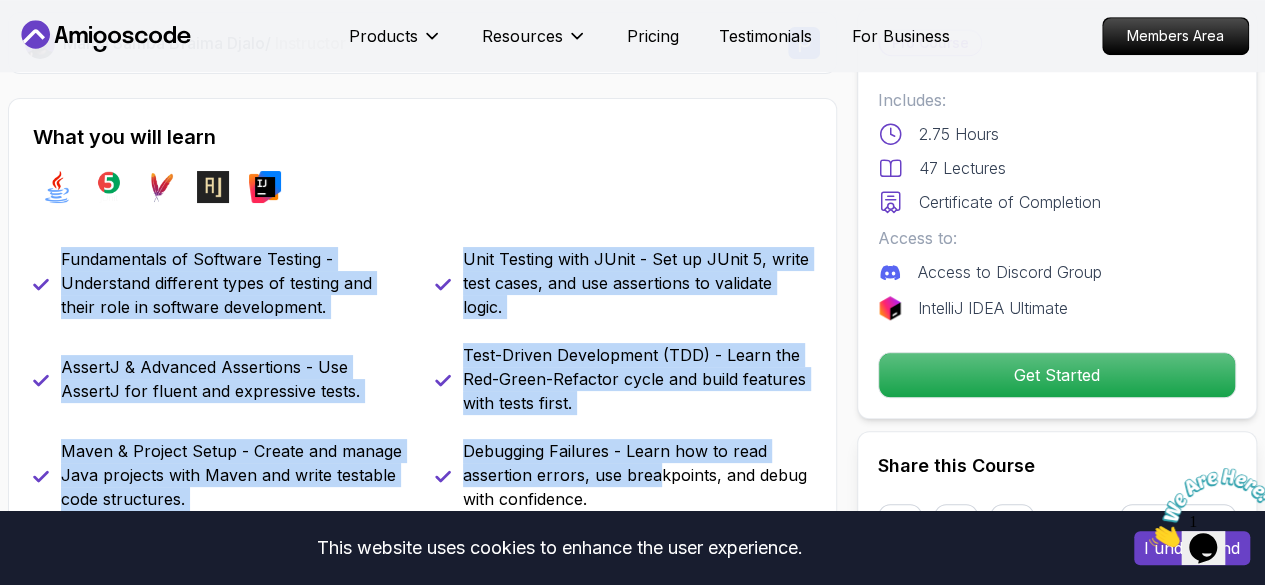 drag, startPoint x: 53, startPoint y: 264, endPoint x: 663, endPoint y: 467, distance: 642.8911 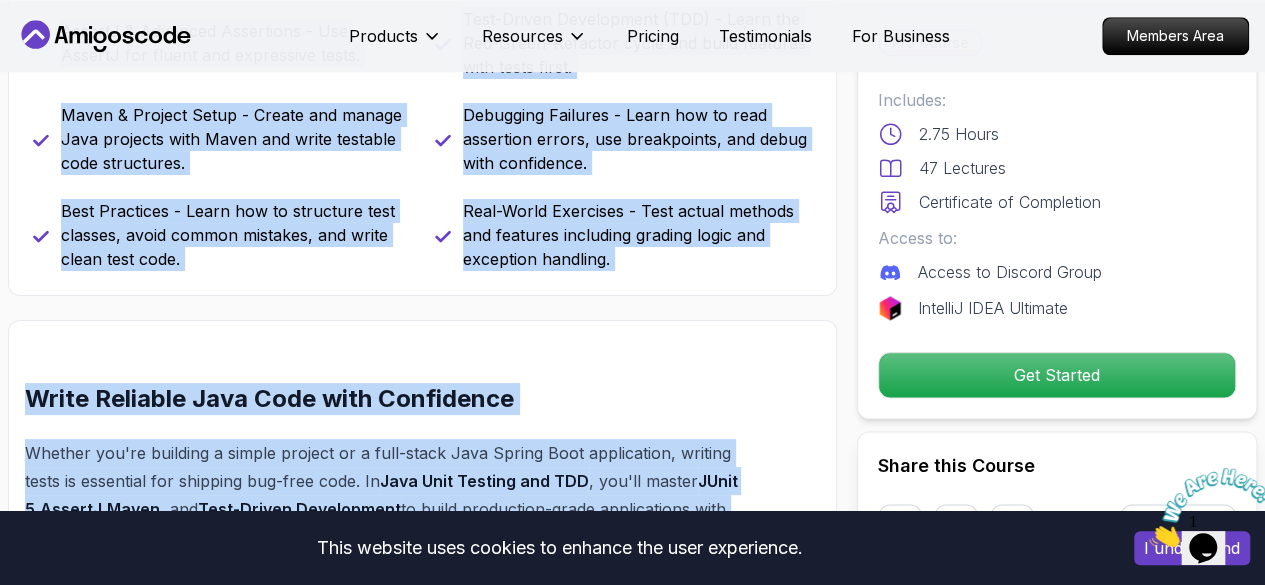 scroll, scrollTop: 1093, scrollLeft: 0, axis: vertical 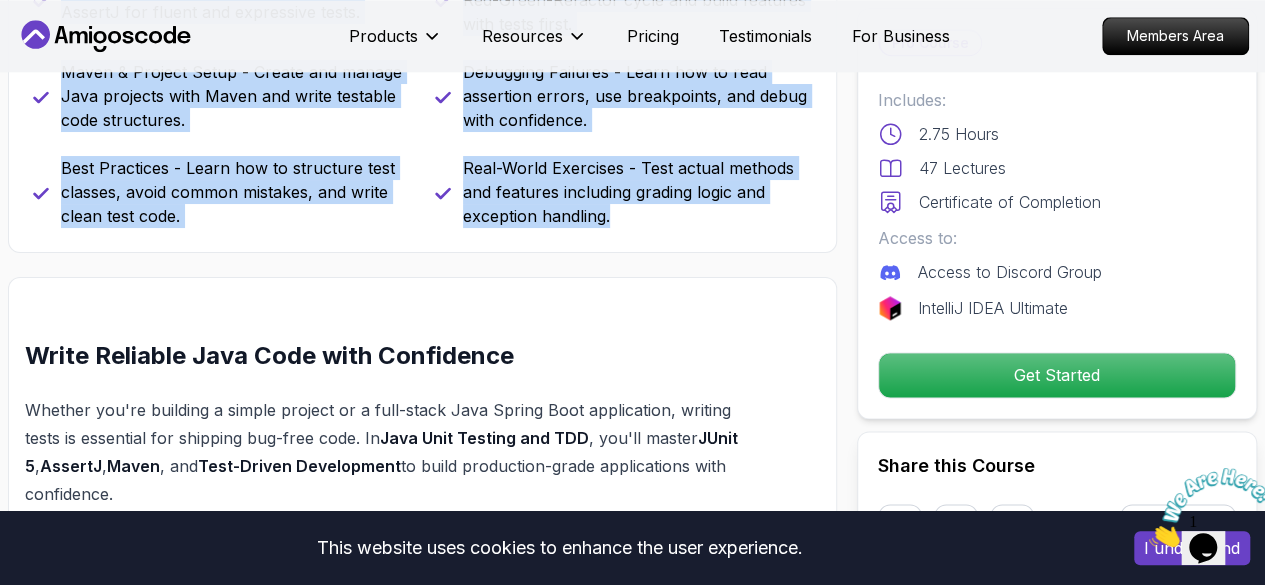 copy on "Fundamentals of Software Testing - Understand different types of testing and their role in software development. Unit Testing with JUnit - Set up JUnit 5, write test cases, and use assertions to validate logic. AssertJ & Advanced Assertions - Use AssertJ for fluent and expressive tests. Test-Driven Development (TDD) - Learn the Red-Green-Refactor cycle and build features with tests first. Maven & Project Setup - Create and manage Java projects with Maven and write testable code structures. Debugging Failures - Learn how to read assertion errors, use breakpoints, and debug with confidence. Best Practices - Learn how to structure test classes, avoid common mistakes, and write clean test code. Real-World Exercises - Test actual methods and features including grading logic and exception handling." 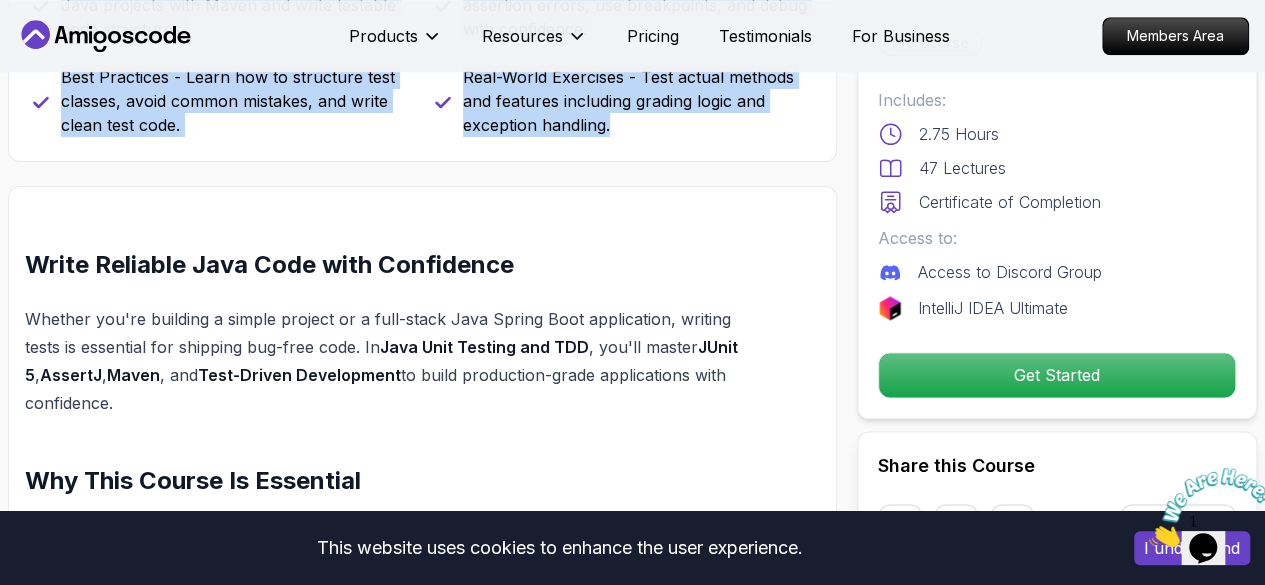 scroll, scrollTop: 1183, scrollLeft: 0, axis: vertical 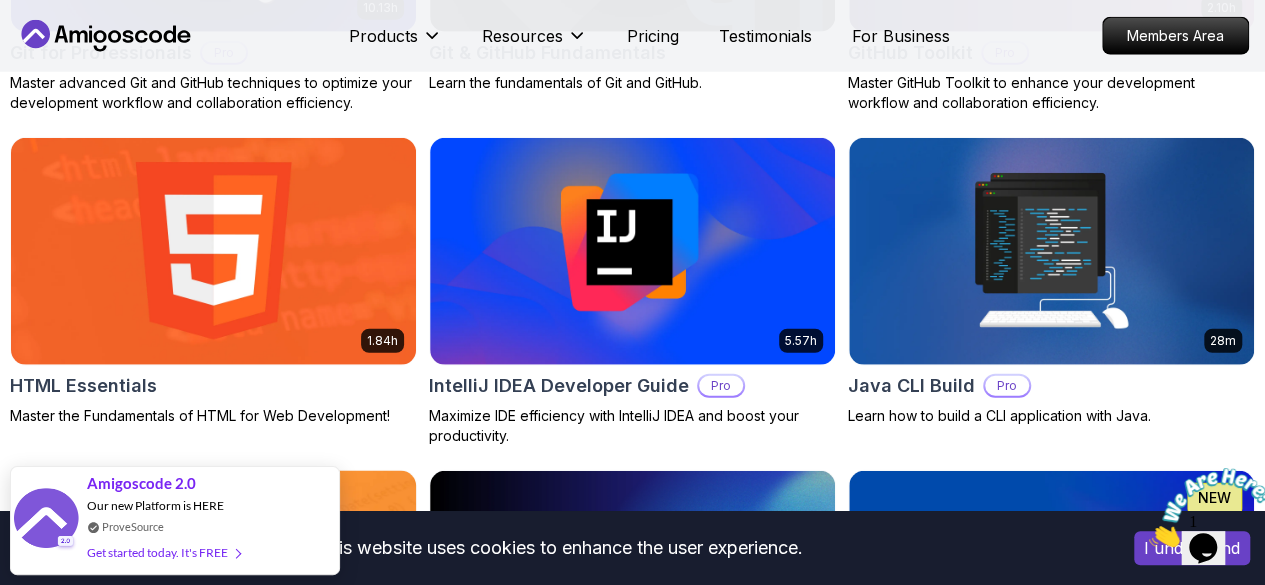 click at bounding box center (213, 584) 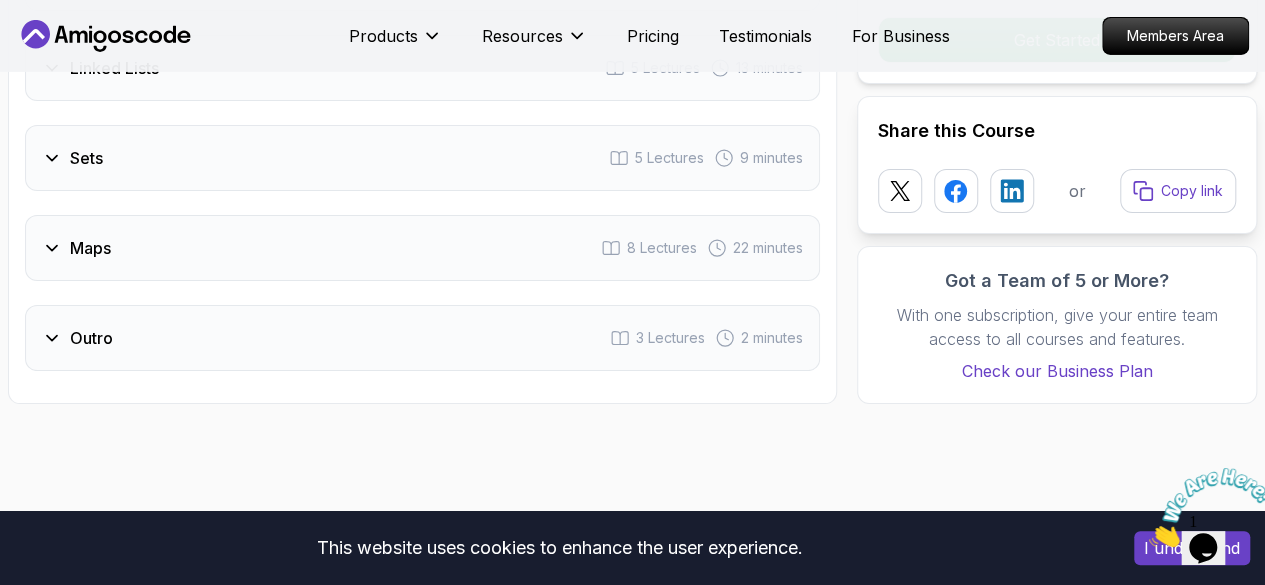 scroll, scrollTop: 3520, scrollLeft: 0, axis: vertical 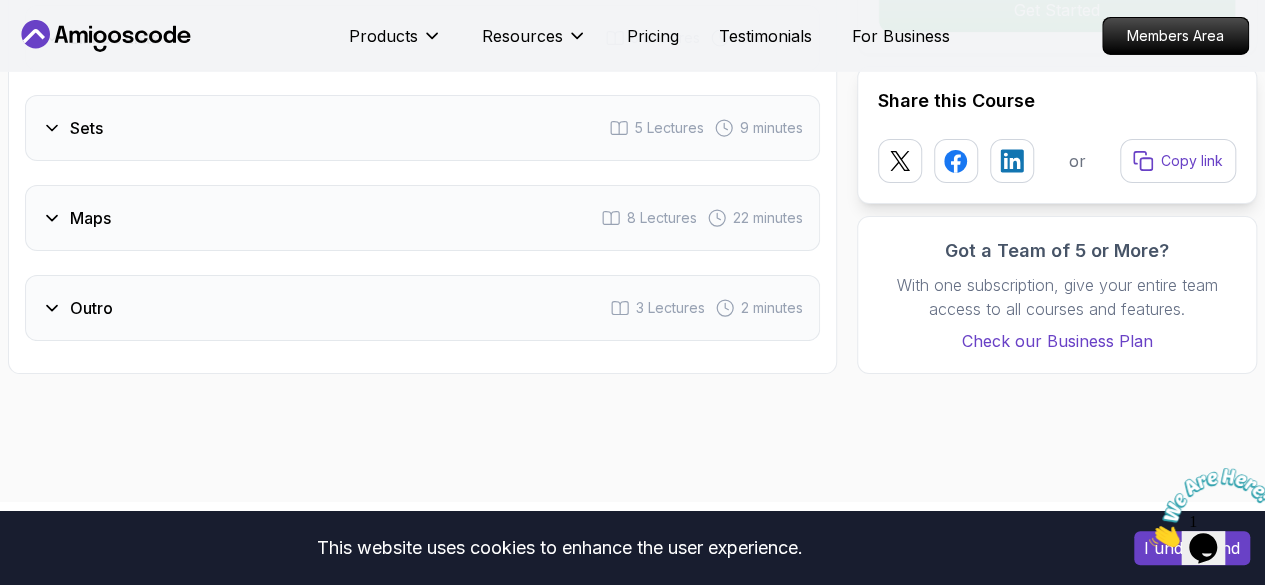 click on "Outro 3   Lectures     2 minutes" at bounding box center [422, 308] 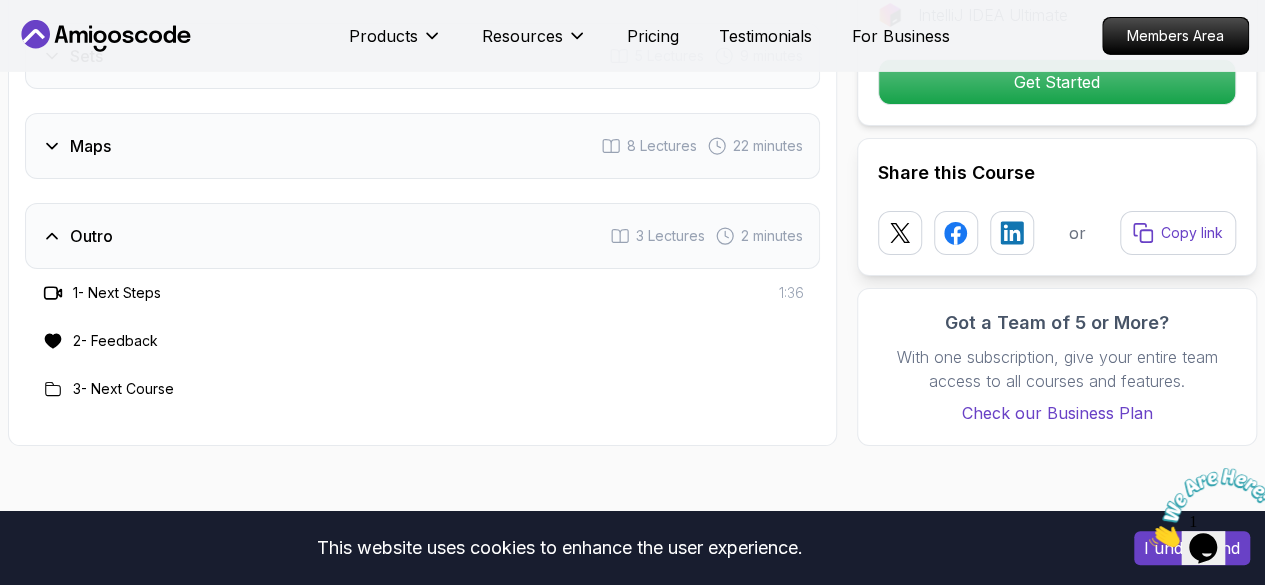 scroll, scrollTop: 3401, scrollLeft: 0, axis: vertical 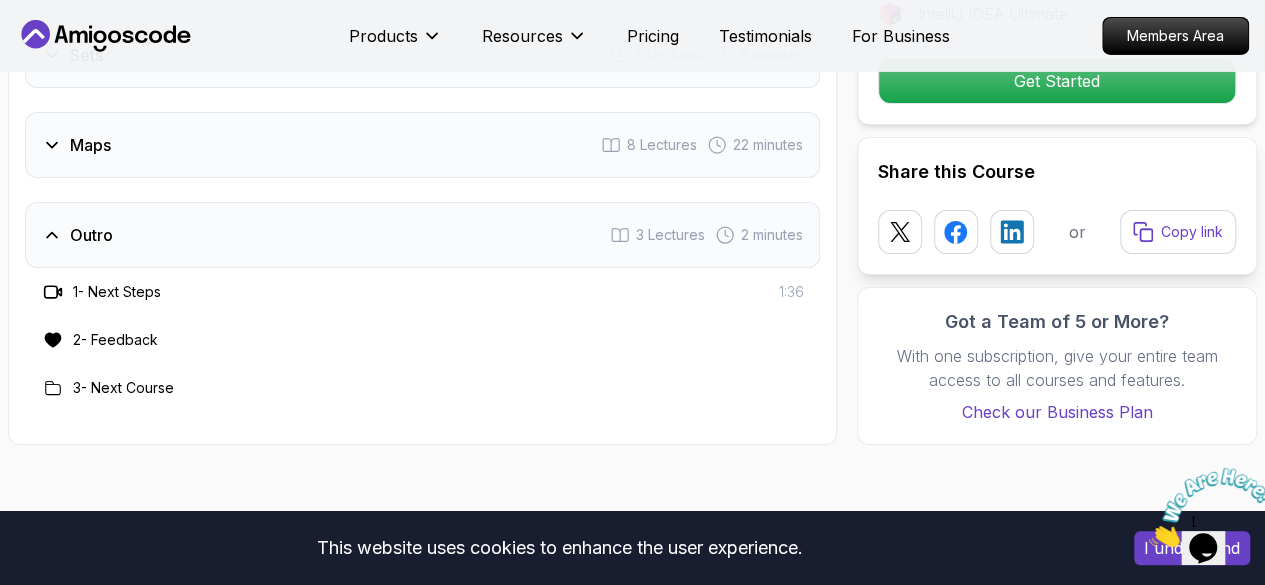drag, startPoint x: 68, startPoint y: 392, endPoint x: 64, endPoint y: 379, distance: 13.601471 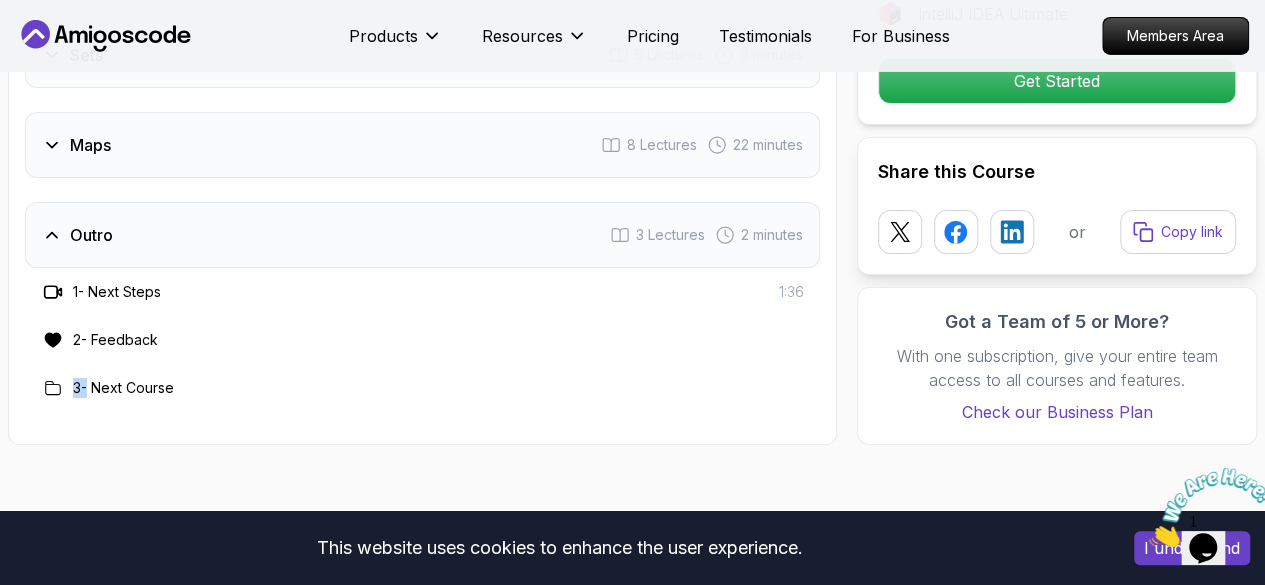 click 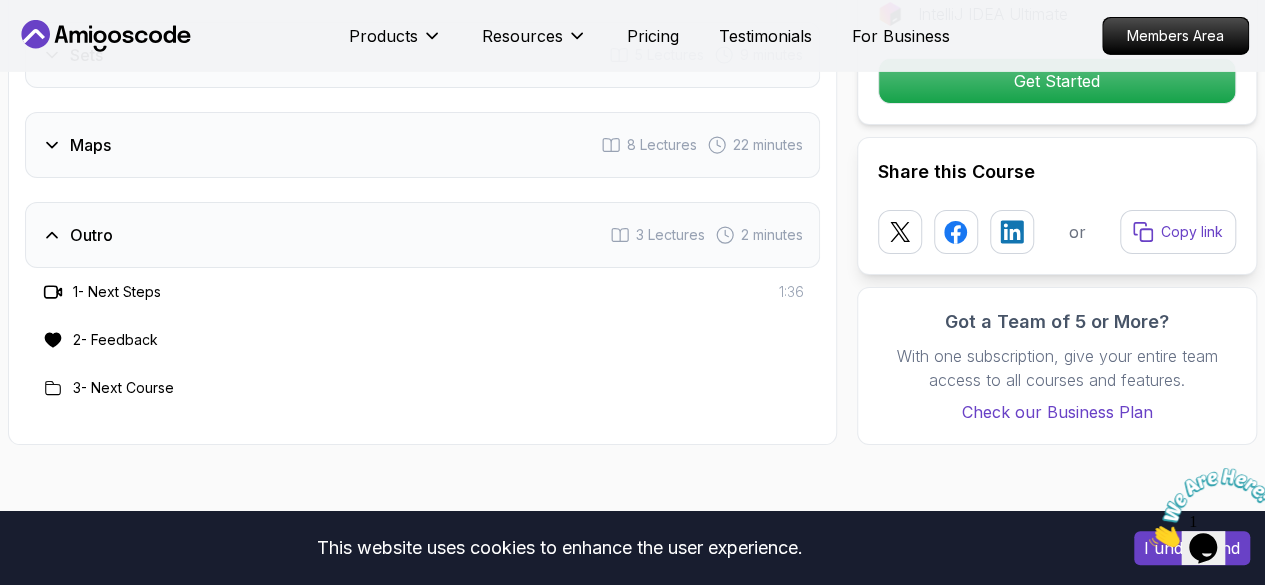 click on "3  -   Next Course" at bounding box center [123, 388] 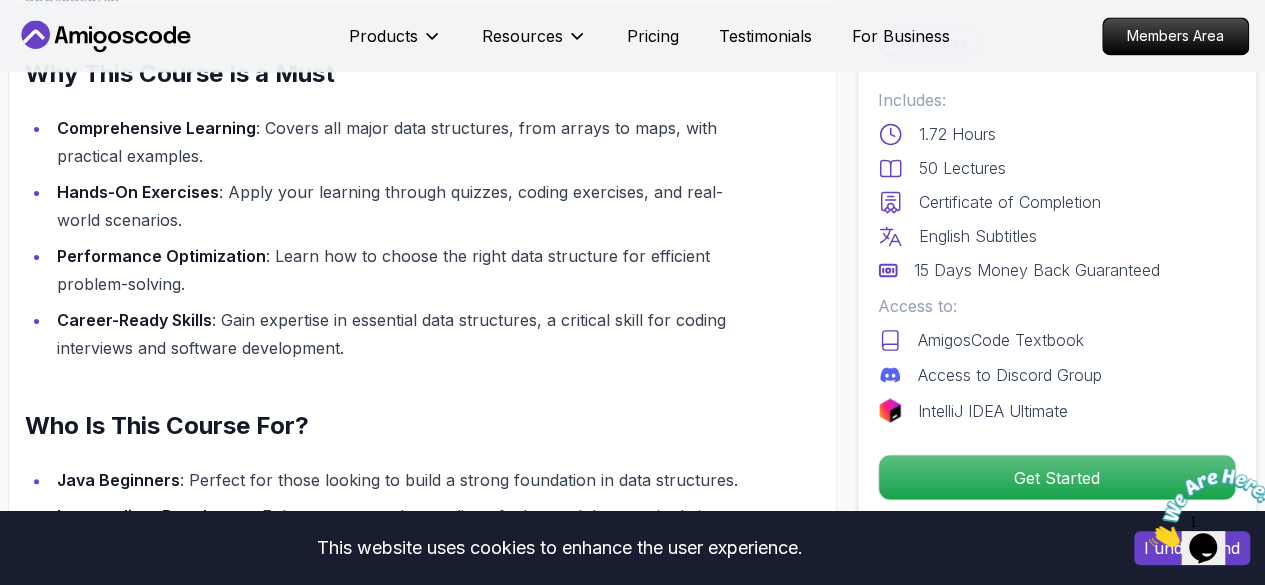 scroll, scrollTop: 1418, scrollLeft: 0, axis: vertical 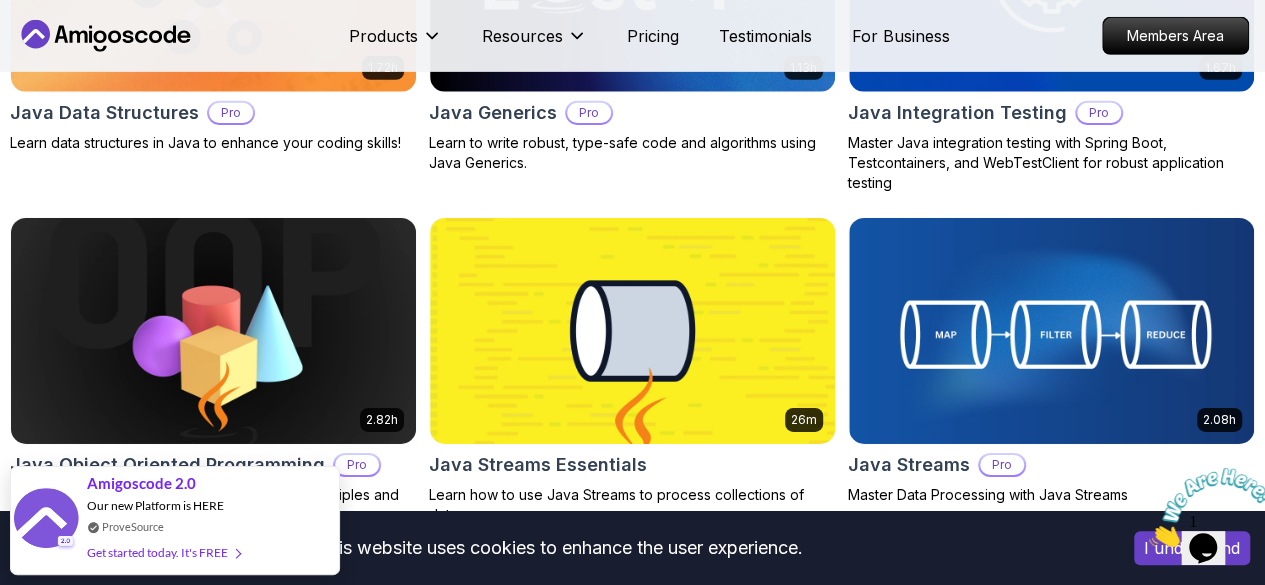 click at bounding box center [213, 664] 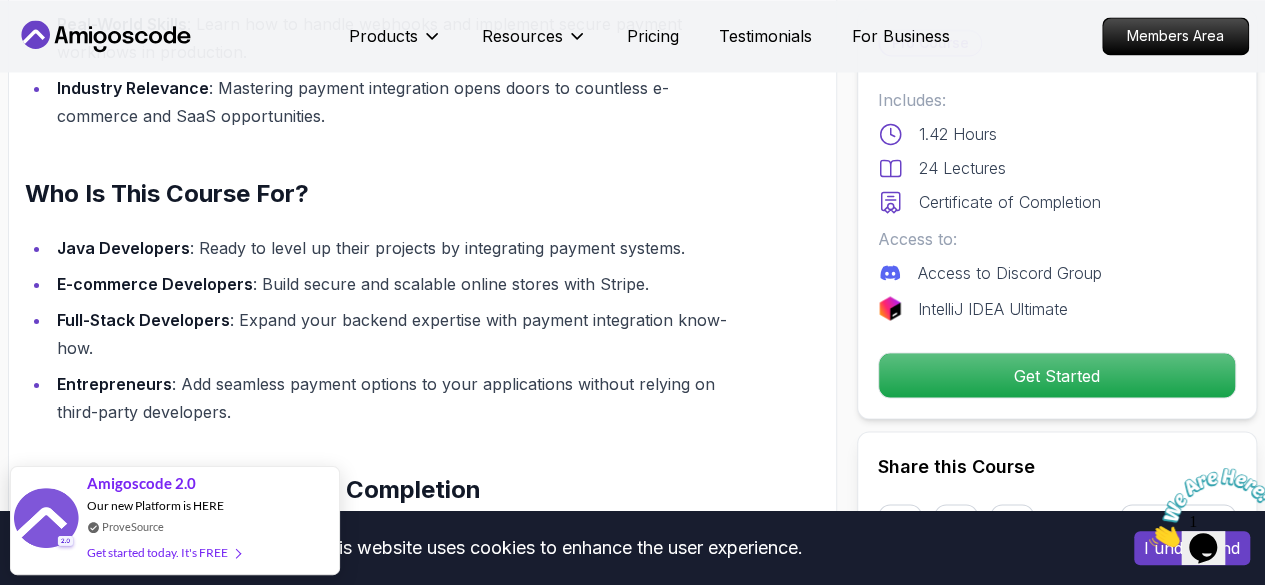 scroll, scrollTop: 1677, scrollLeft: 0, axis: vertical 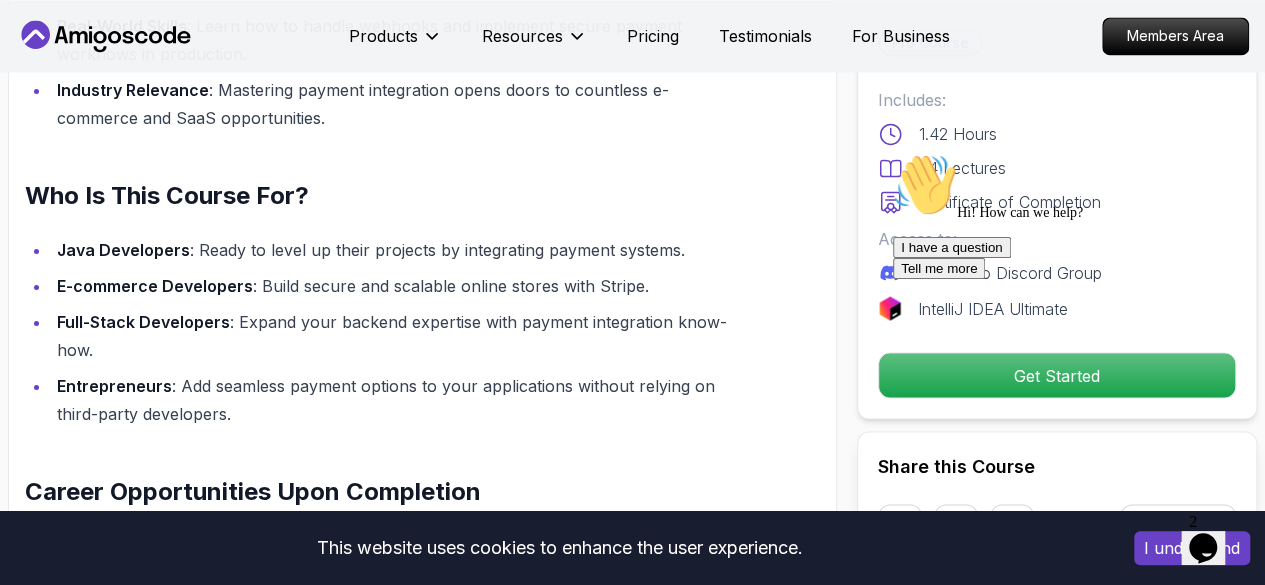 click on "1.42 Hours" at bounding box center [1057, 134] 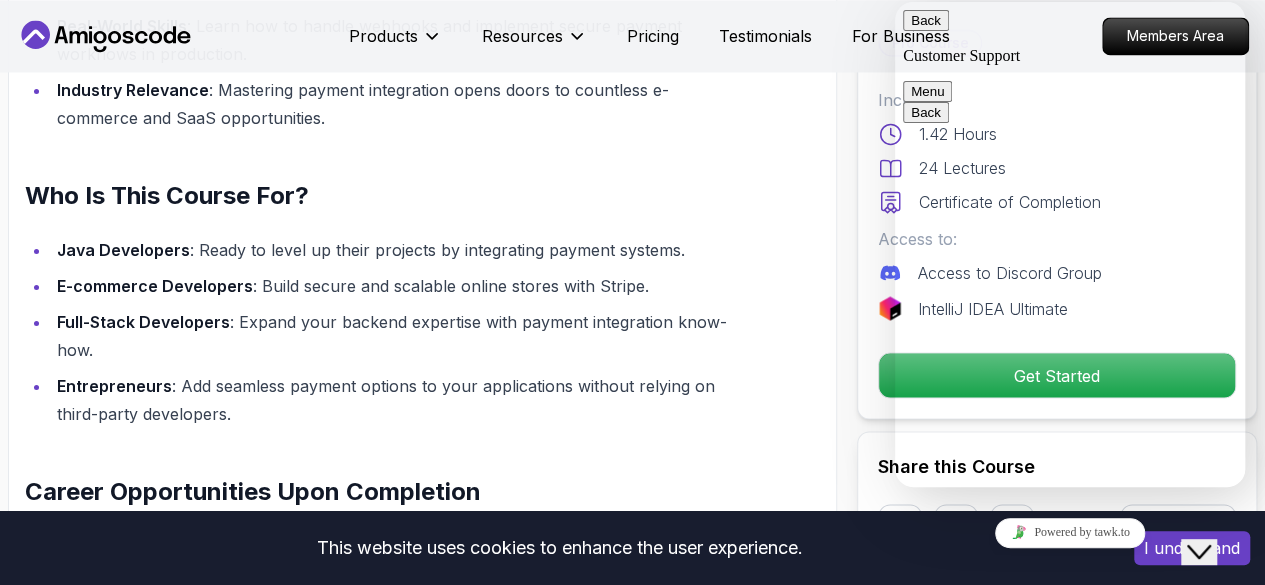 click on "I have a question" at bounding box center (962, 1222) 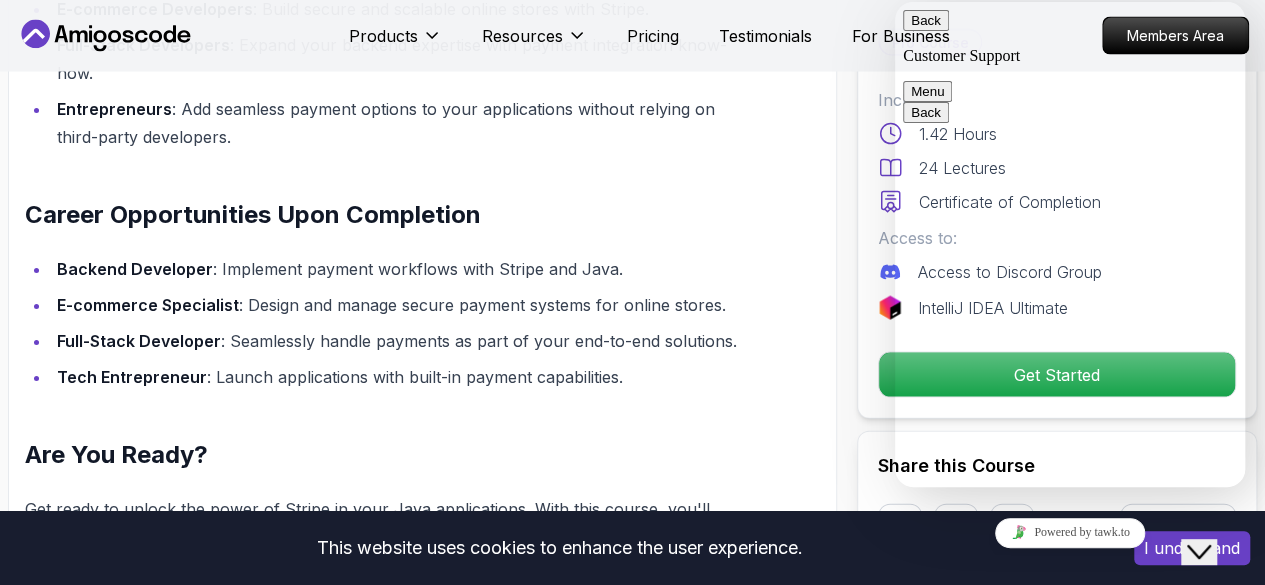 scroll, scrollTop: 1955, scrollLeft: 0, axis: vertical 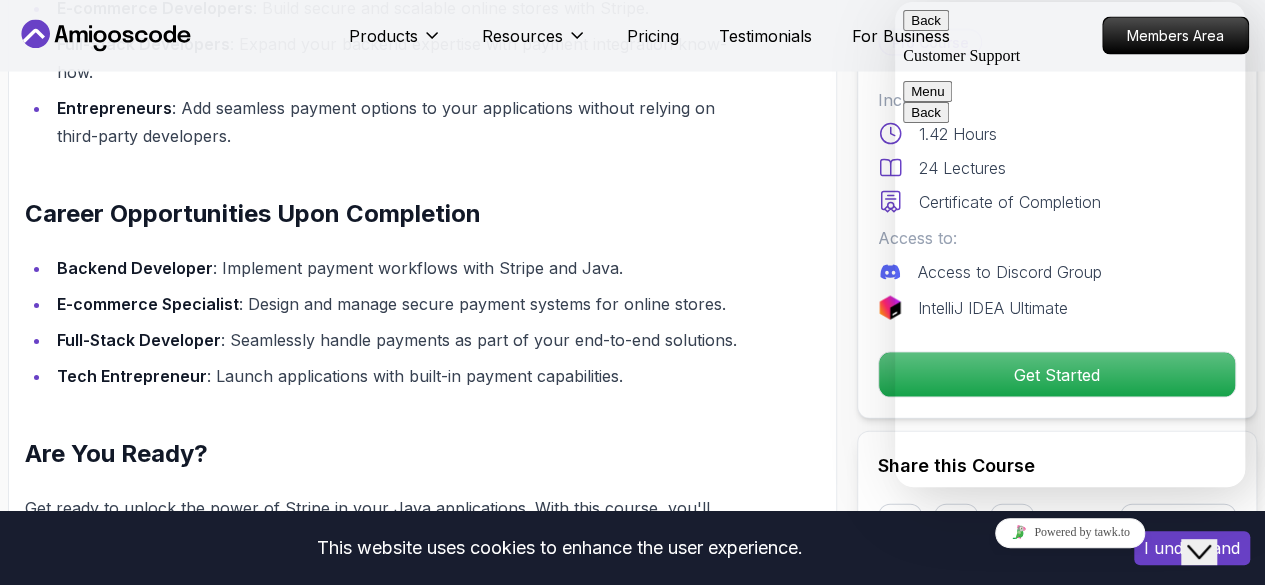 type on "i" 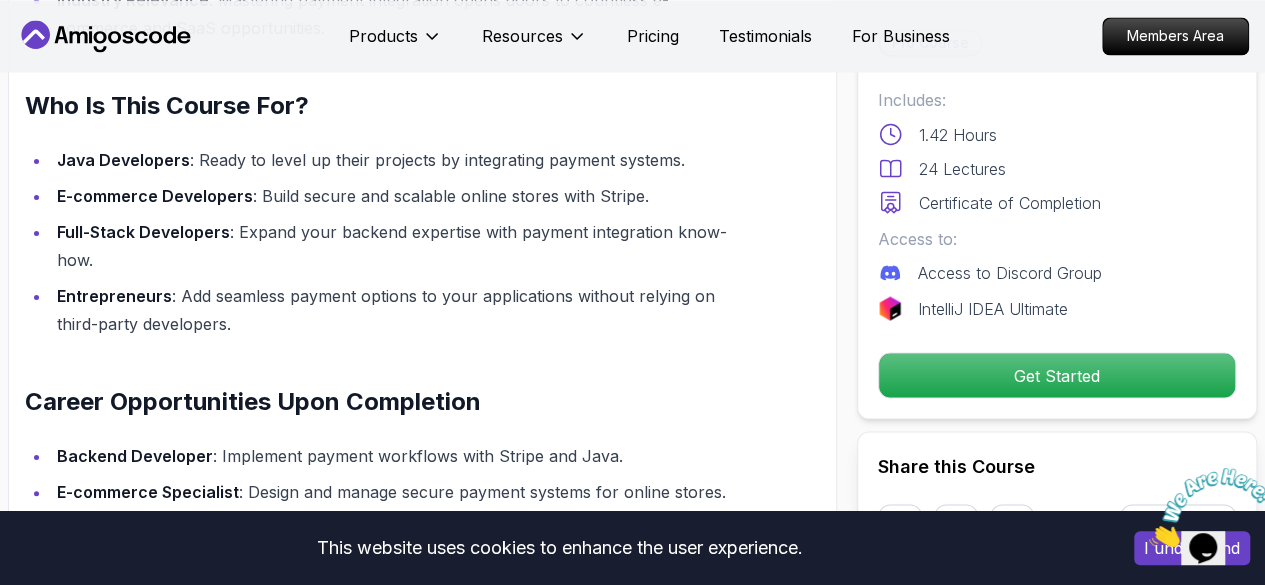 scroll, scrollTop: 1765, scrollLeft: 0, axis: vertical 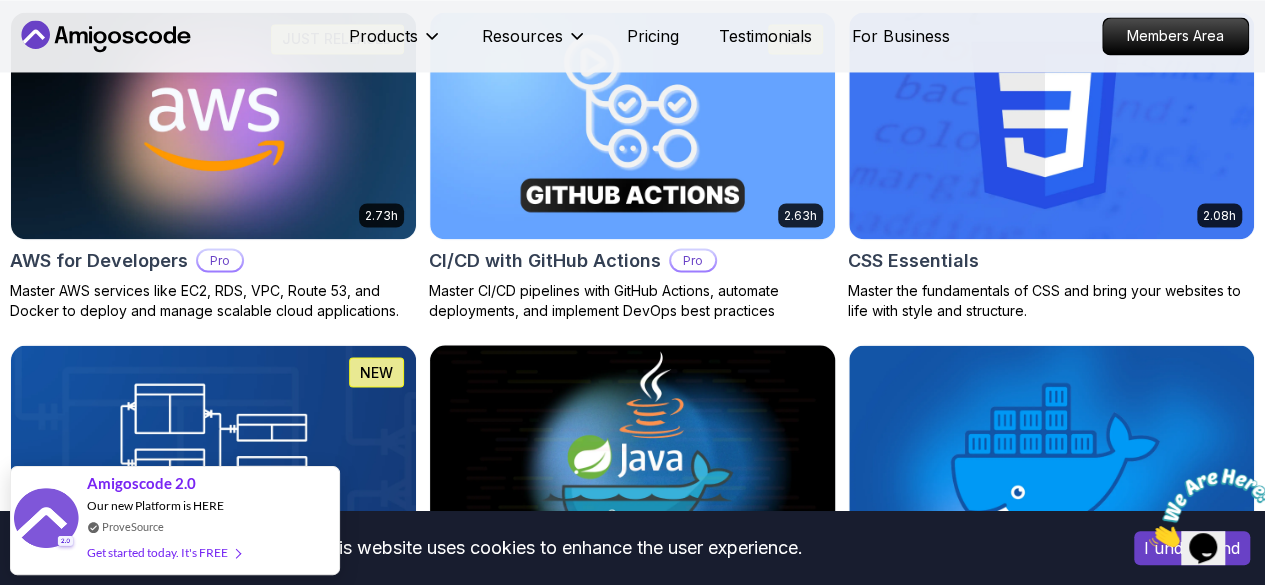 click at bounding box center [632, 458] 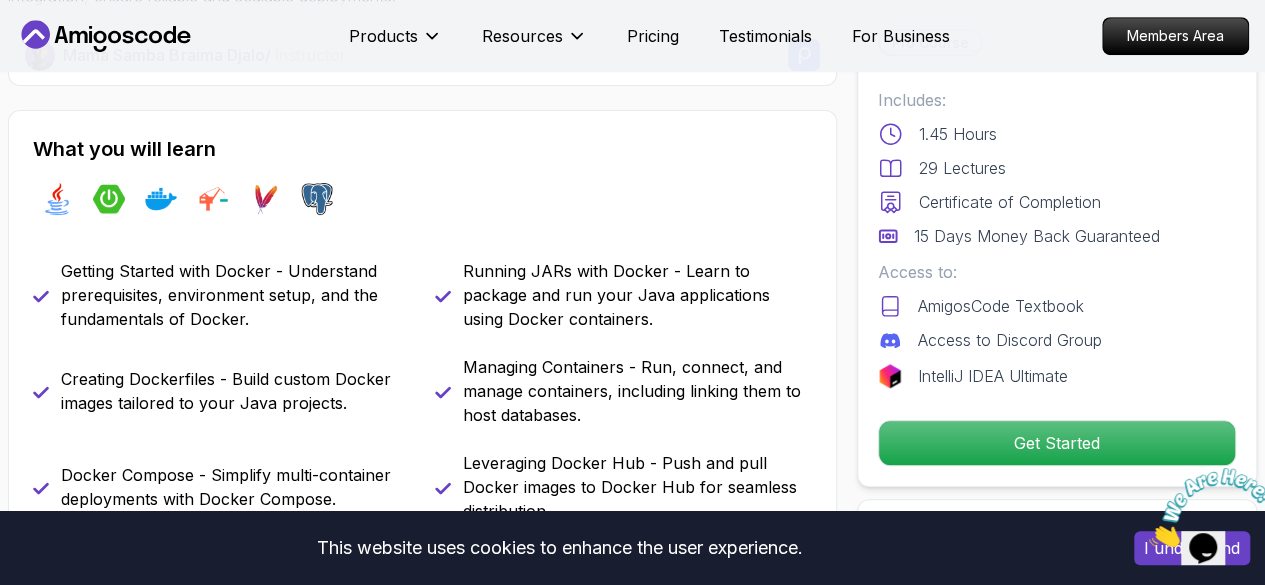 scroll, scrollTop: 790, scrollLeft: 0, axis: vertical 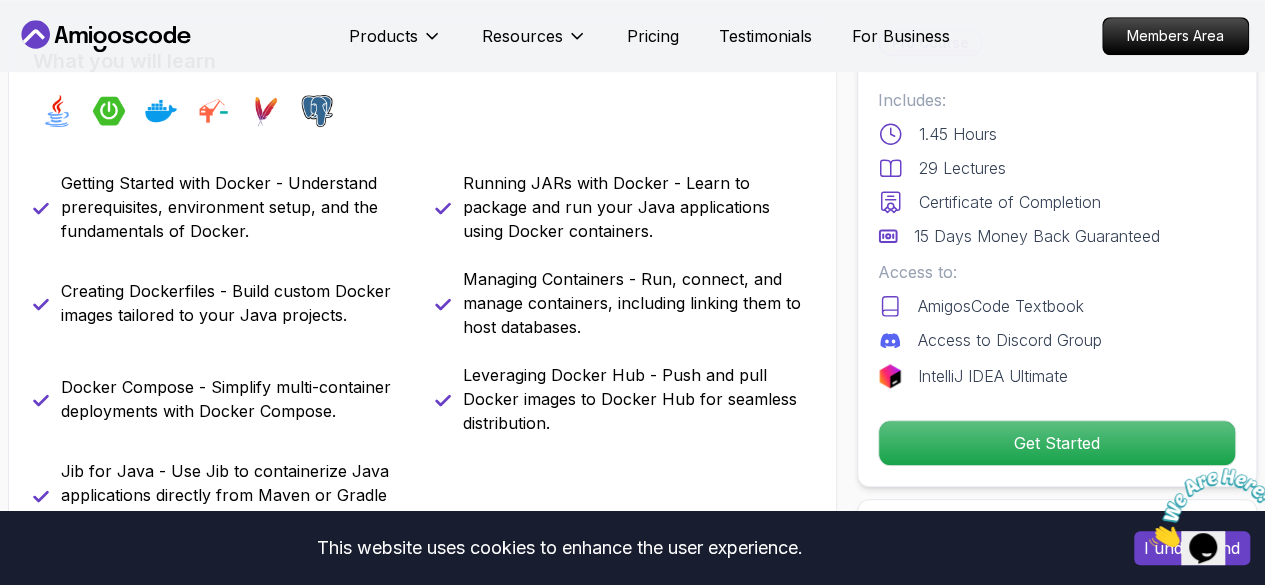 click on "Getting Started with Docker - Understand prerequisites, environment setup, and the fundamentals of Docker. Running JARs with Docker - Learn to package and run your Java applications using Docker containers. Creating Dockerfiles - Build custom Docker images tailored to your Java projects. Managing Containers - Run, connect, and manage containers, including linking them to host databases. Docker Compose - Simplify multi-container deployments with Docker Compose. Leveraging Docker Hub - Push and pull Docker images to Docker Hub for seamless distribution. Jib for Java - Use Jib to containerize Java applications directly from Maven or Gradle without writing Dockerfiles." at bounding box center (422, 351) 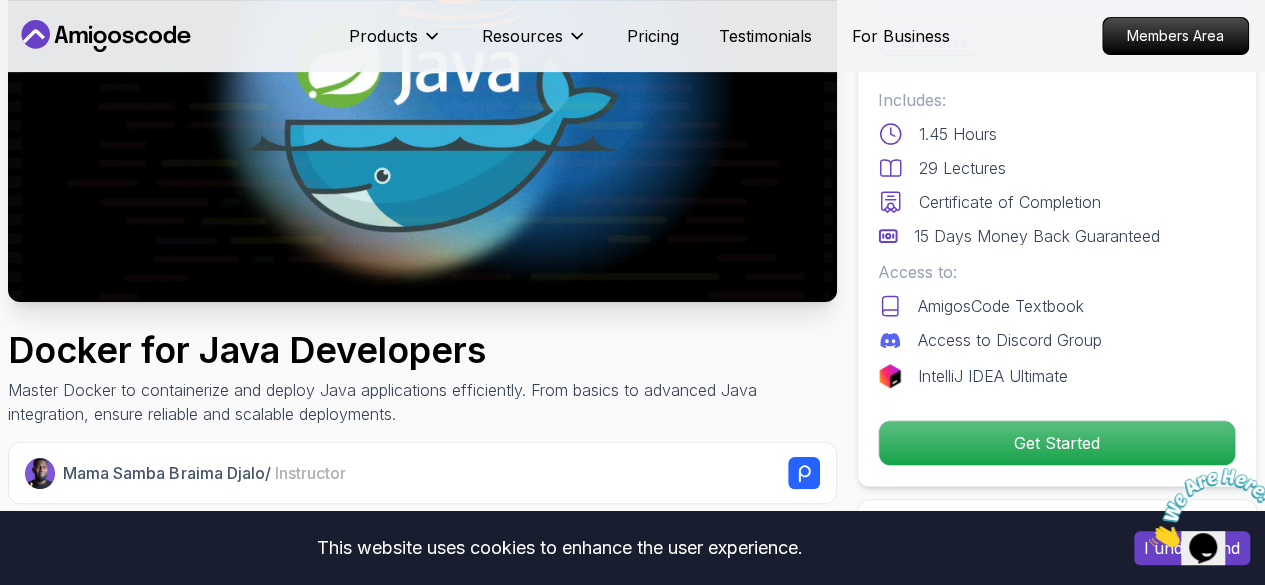 scroll, scrollTop: 0, scrollLeft: 0, axis: both 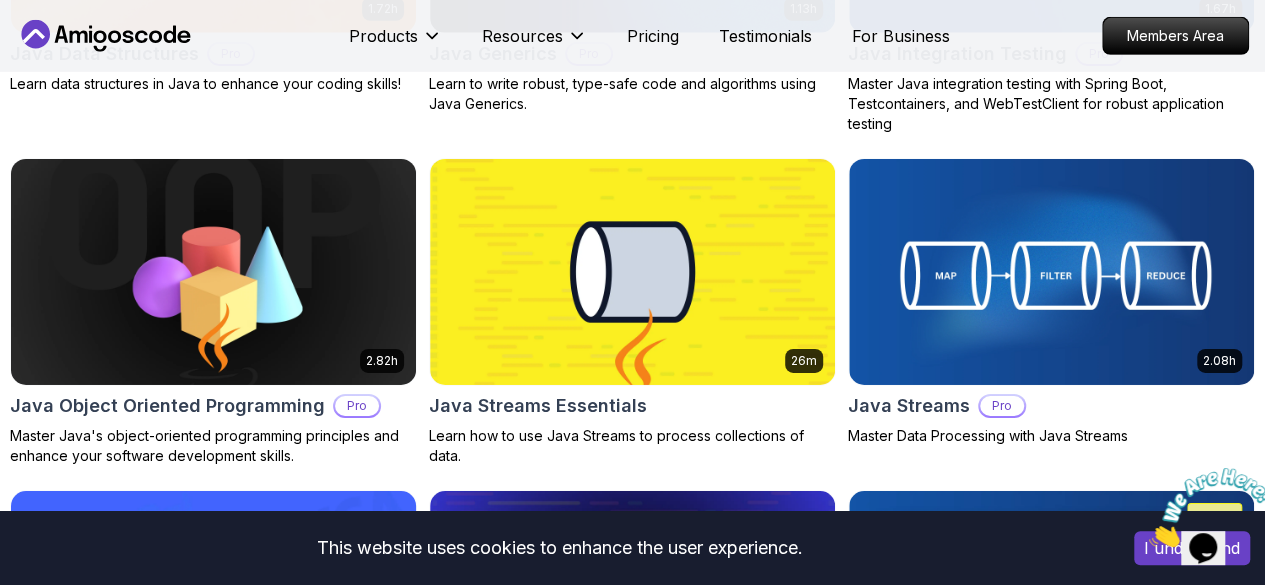click at bounding box center (213, 605) 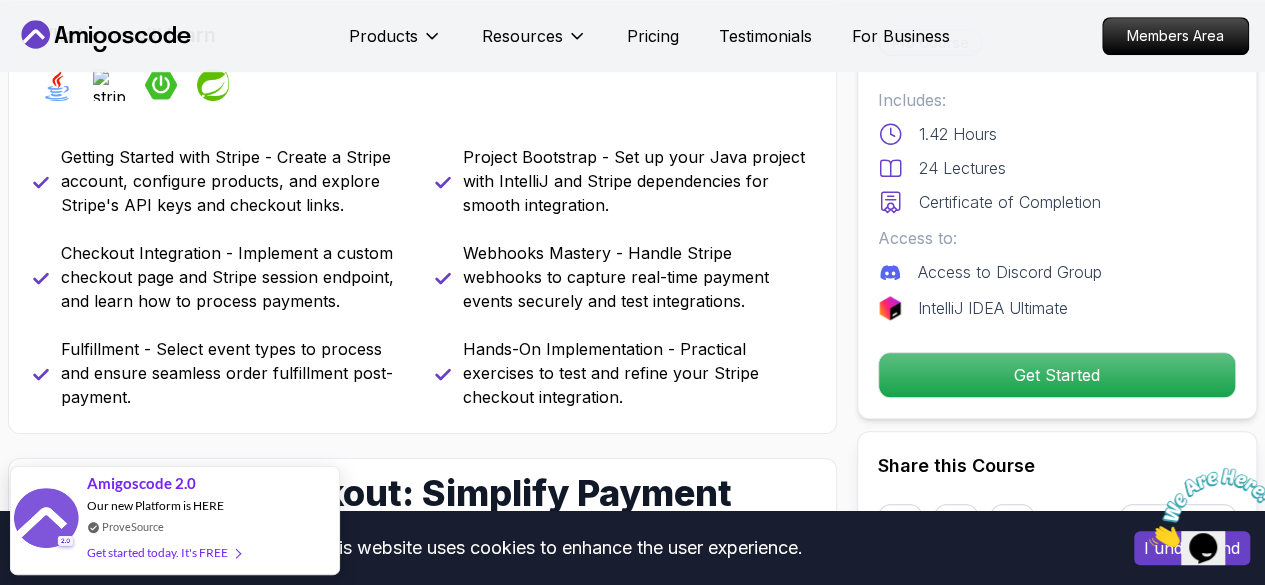 scroll, scrollTop: 806, scrollLeft: 0, axis: vertical 